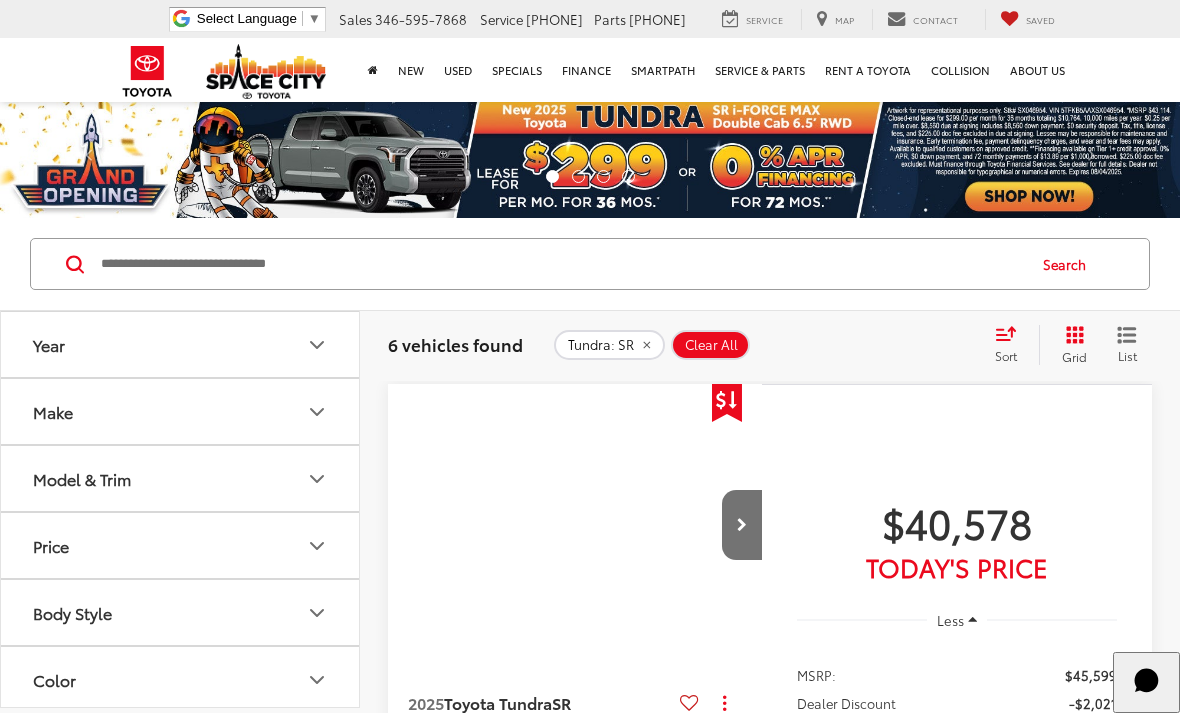 scroll, scrollTop: 0, scrollLeft: 0, axis: both 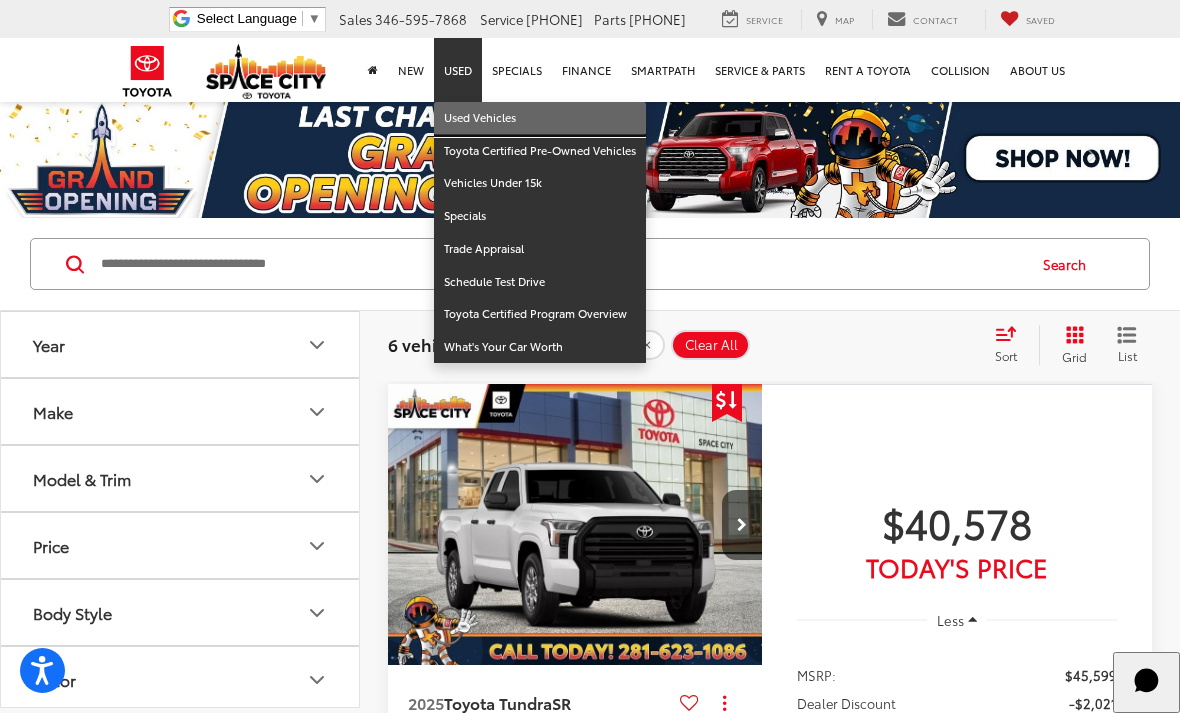 click on "Used Vehicles" at bounding box center [540, 118] 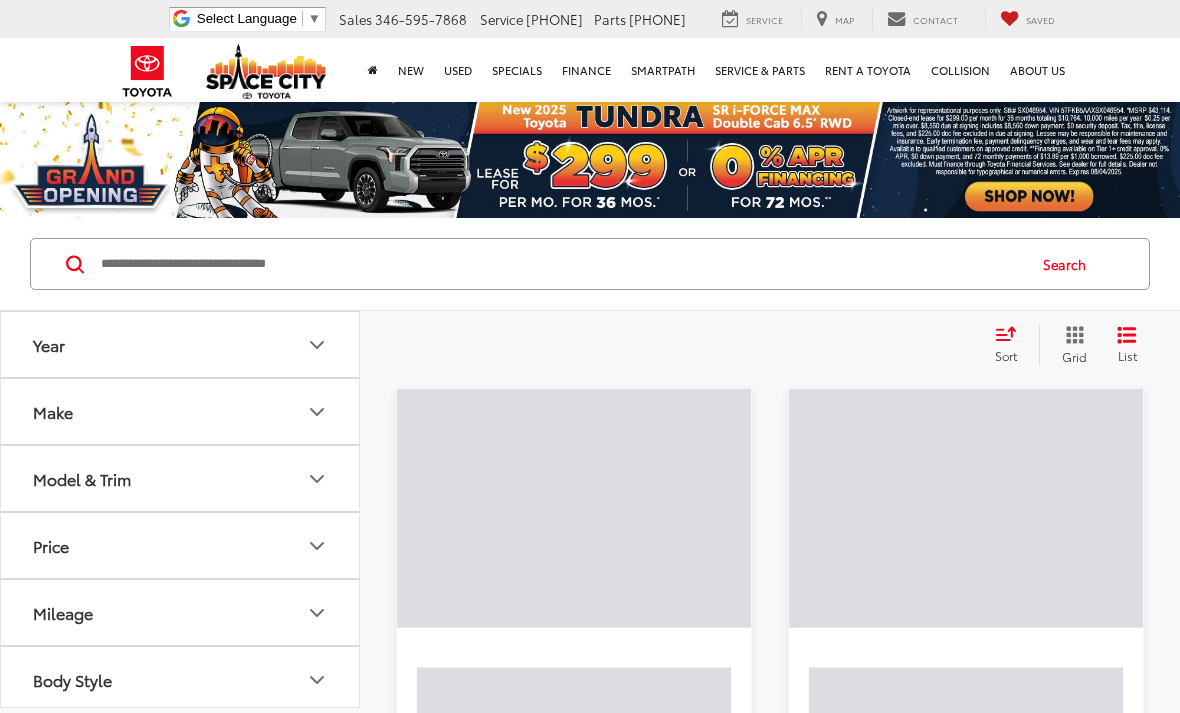 click at bounding box center [561, 264] 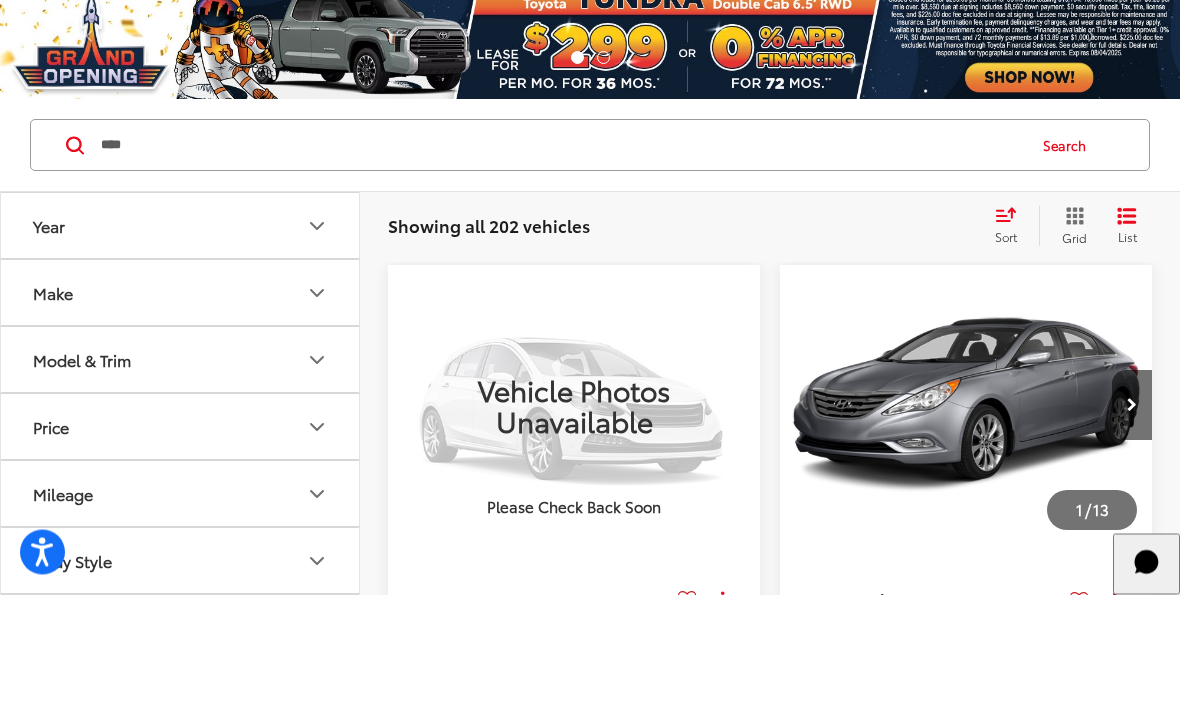 scroll, scrollTop: 119, scrollLeft: 0, axis: vertical 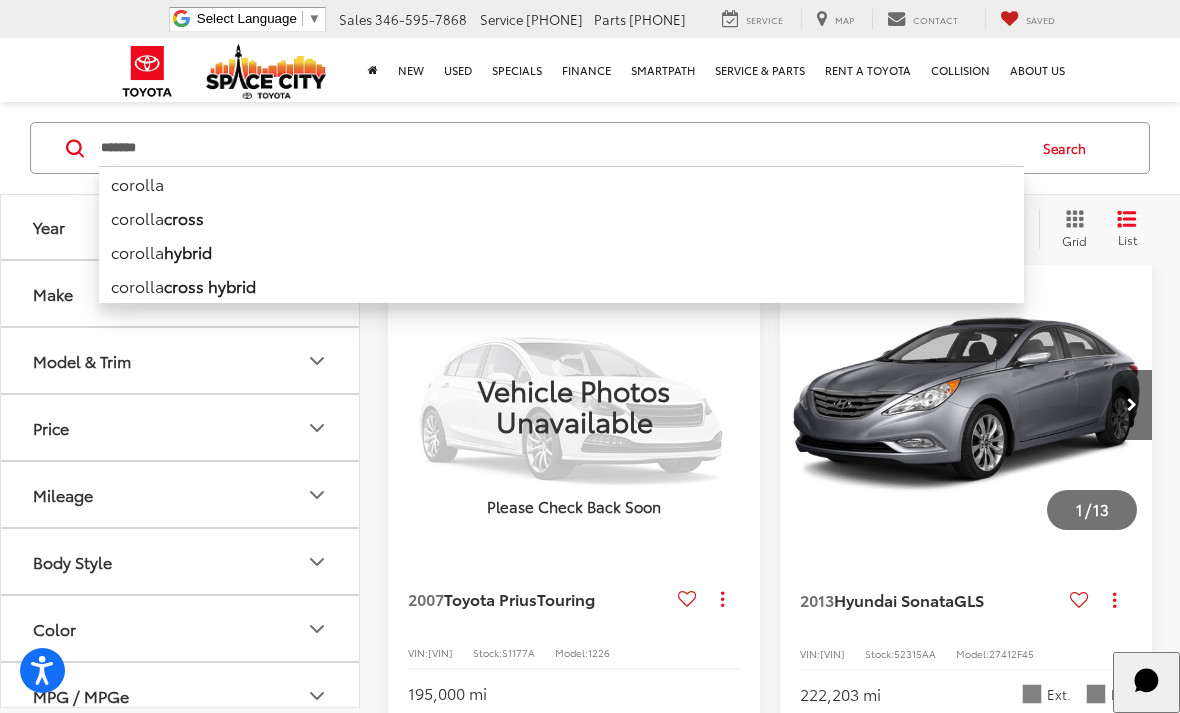 click on "corolla" at bounding box center (561, 183) 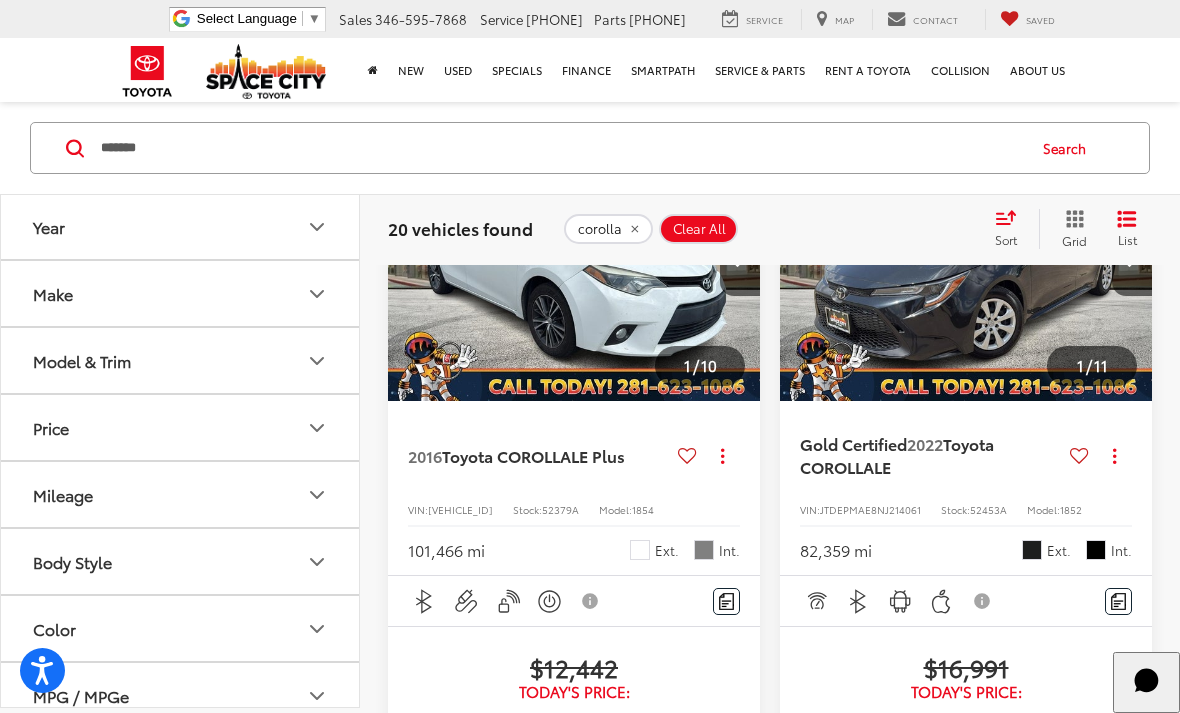 scroll, scrollTop: 273, scrollLeft: 0, axis: vertical 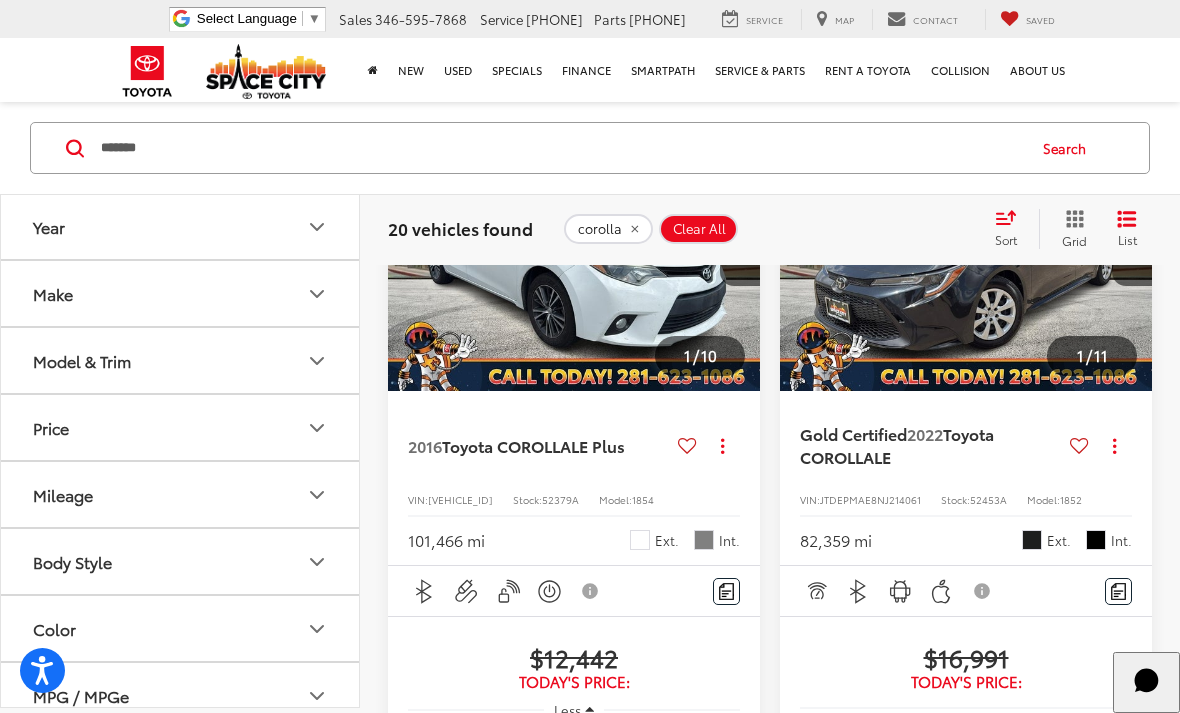 click on "Make" at bounding box center [181, 293] 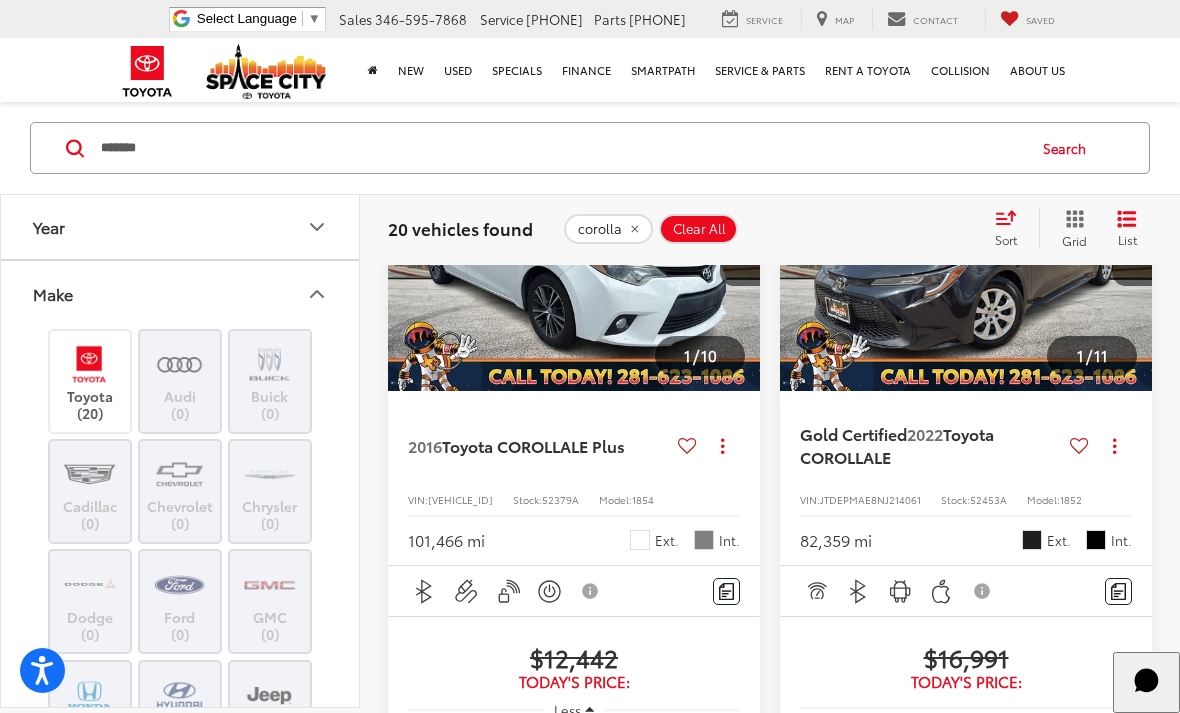 click on "Make" at bounding box center [181, 293] 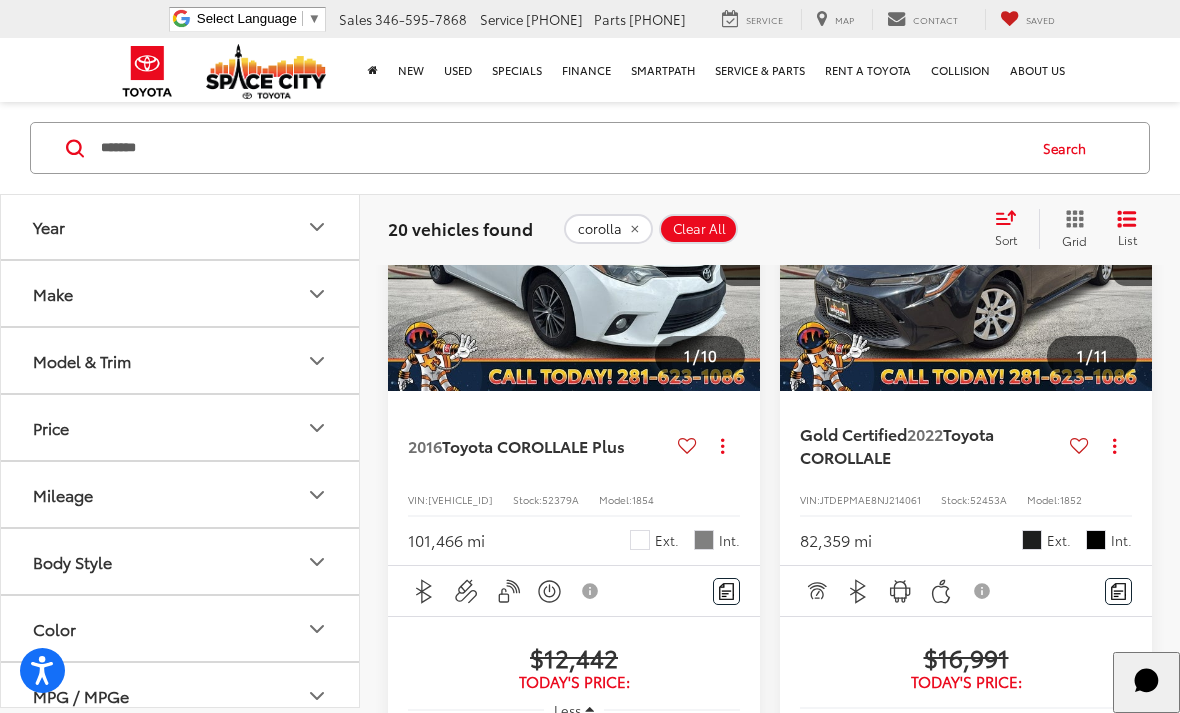 click on "Year" at bounding box center [181, 226] 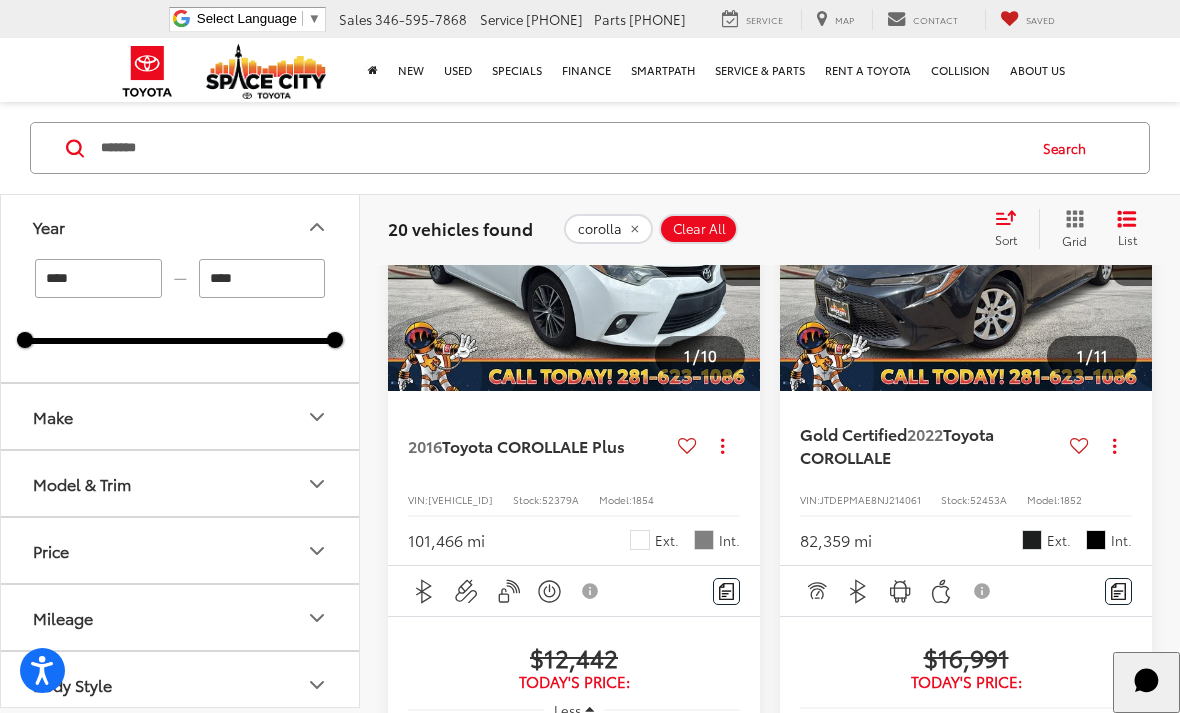 click on "****" at bounding box center (98, 278) 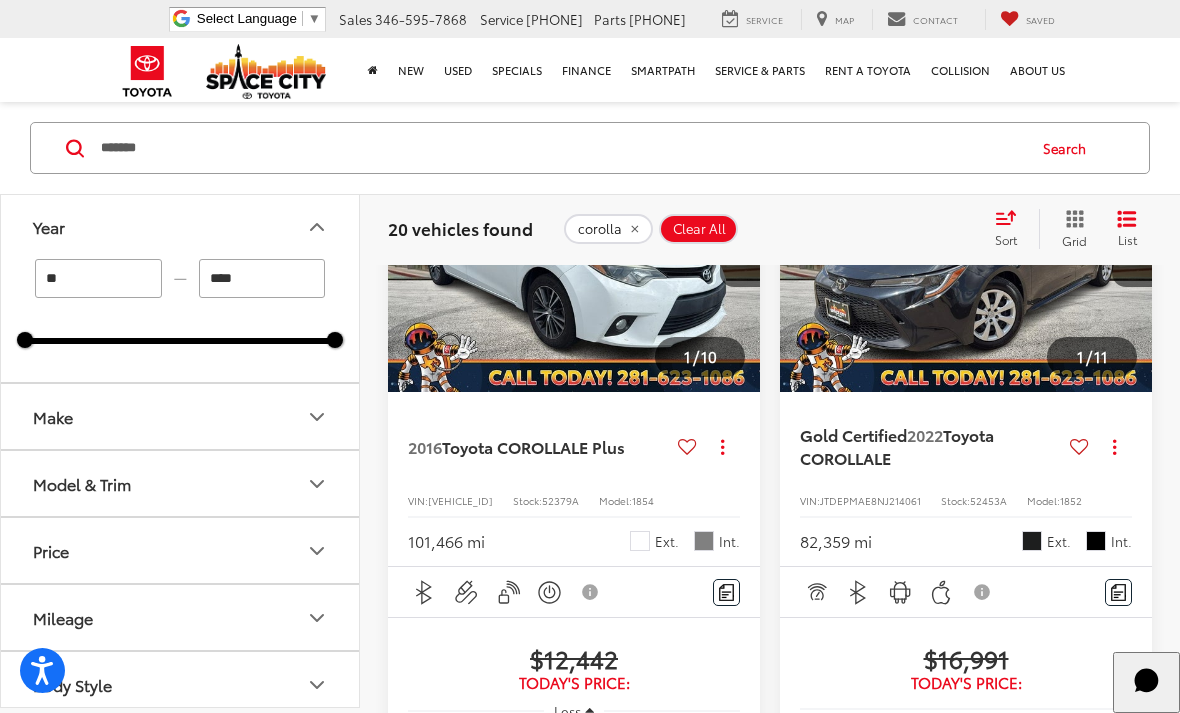 type on "*" 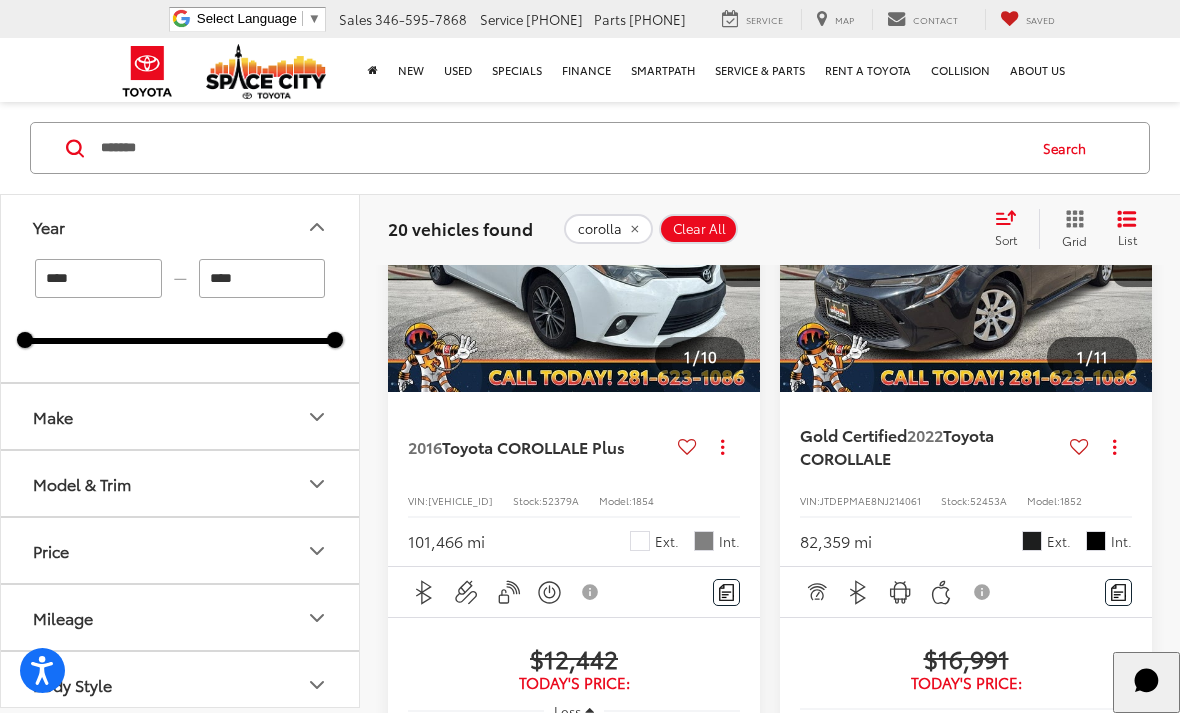 type on "****" 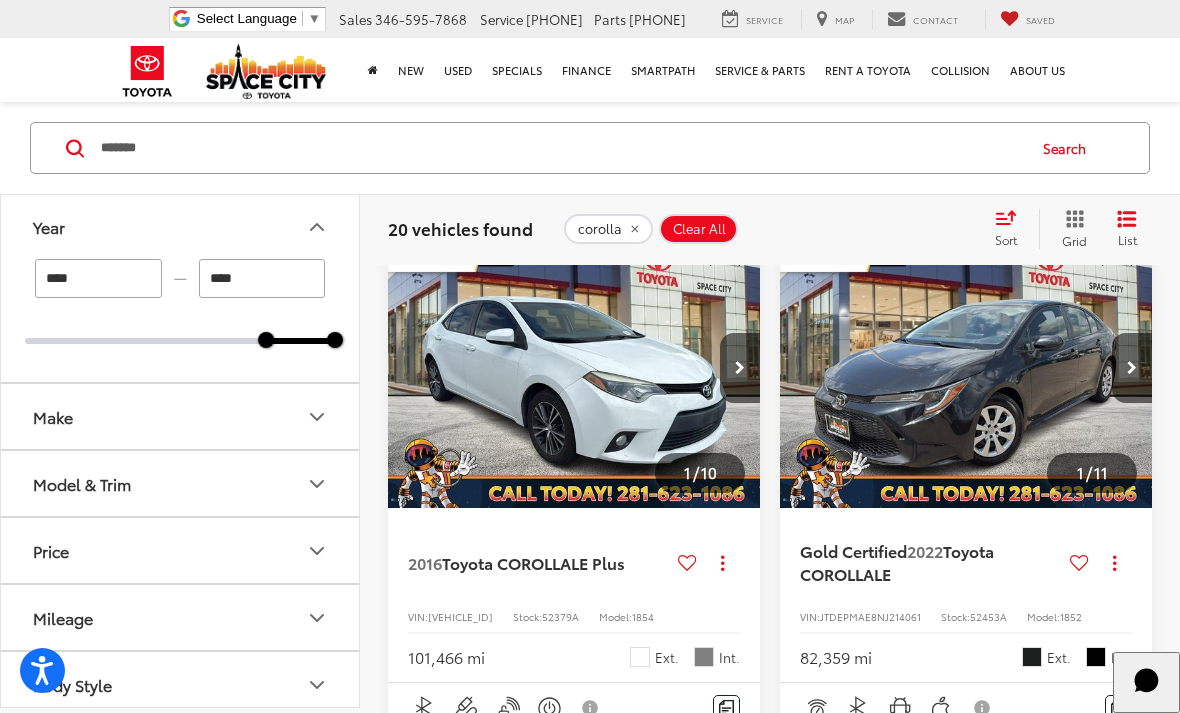 scroll, scrollTop: 116, scrollLeft: 0, axis: vertical 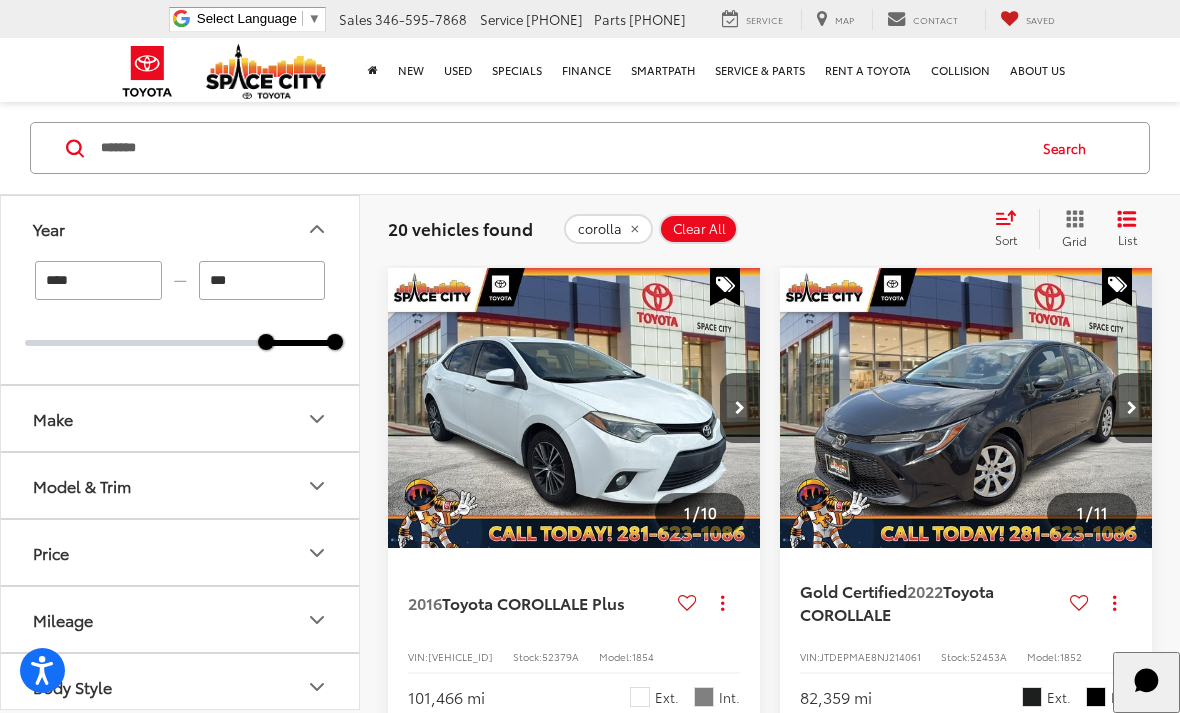 type on "****" 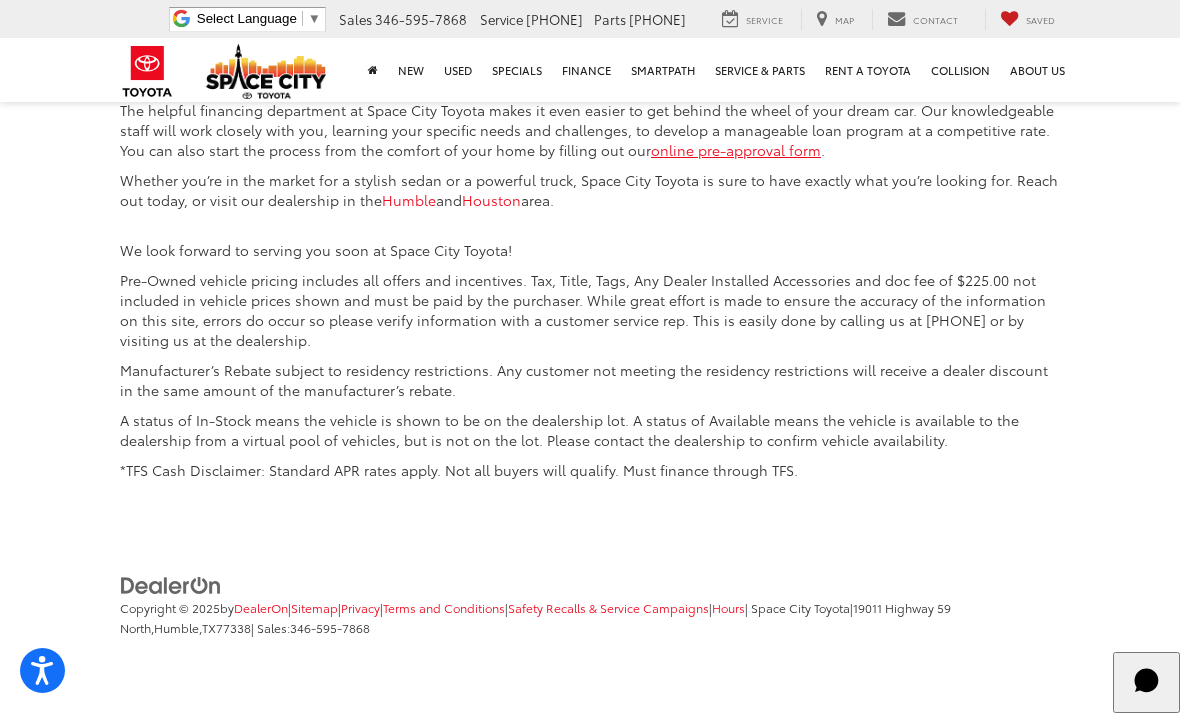 scroll, scrollTop: 6926, scrollLeft: 0, axis: vertical 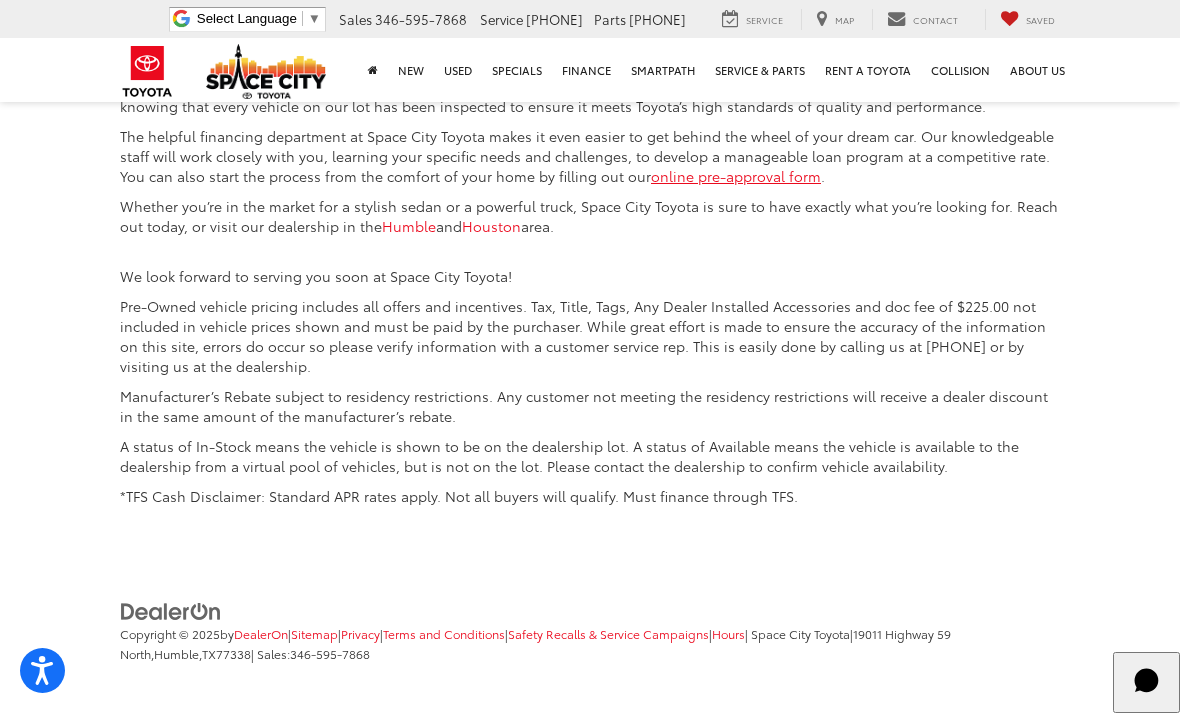 click on "2" at bounding box center [896, -156] 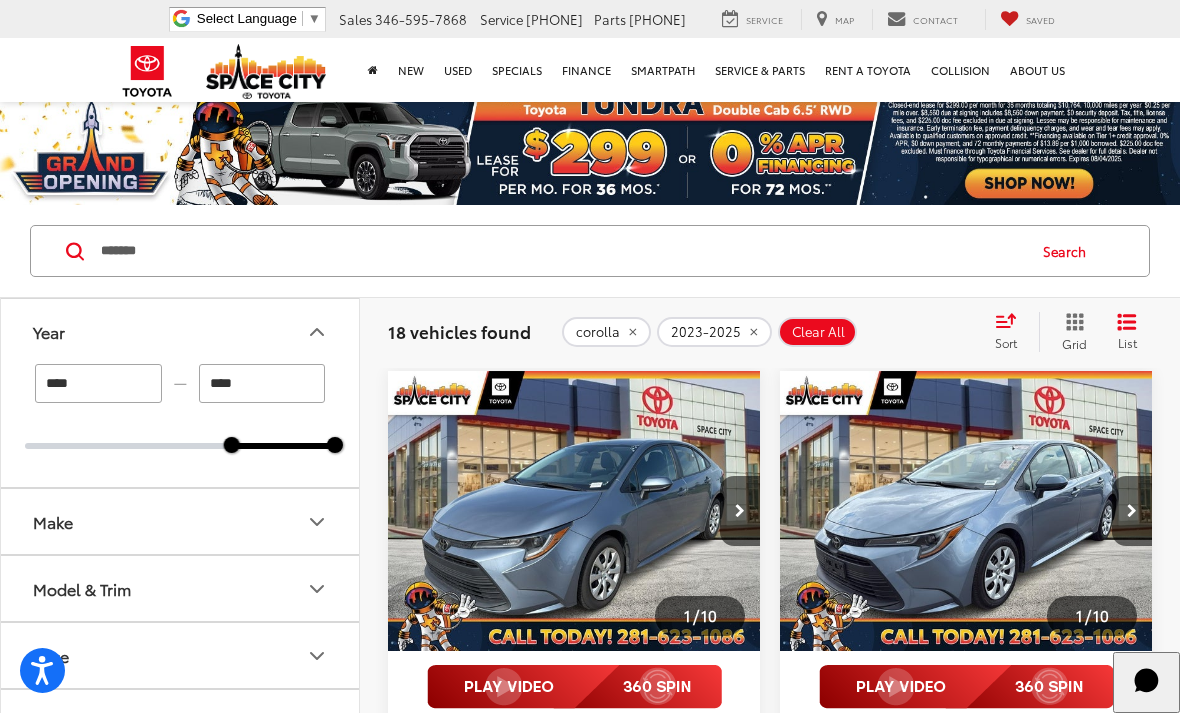 scroll, scrollTop: 0, scrollLeft: 0, axis: both 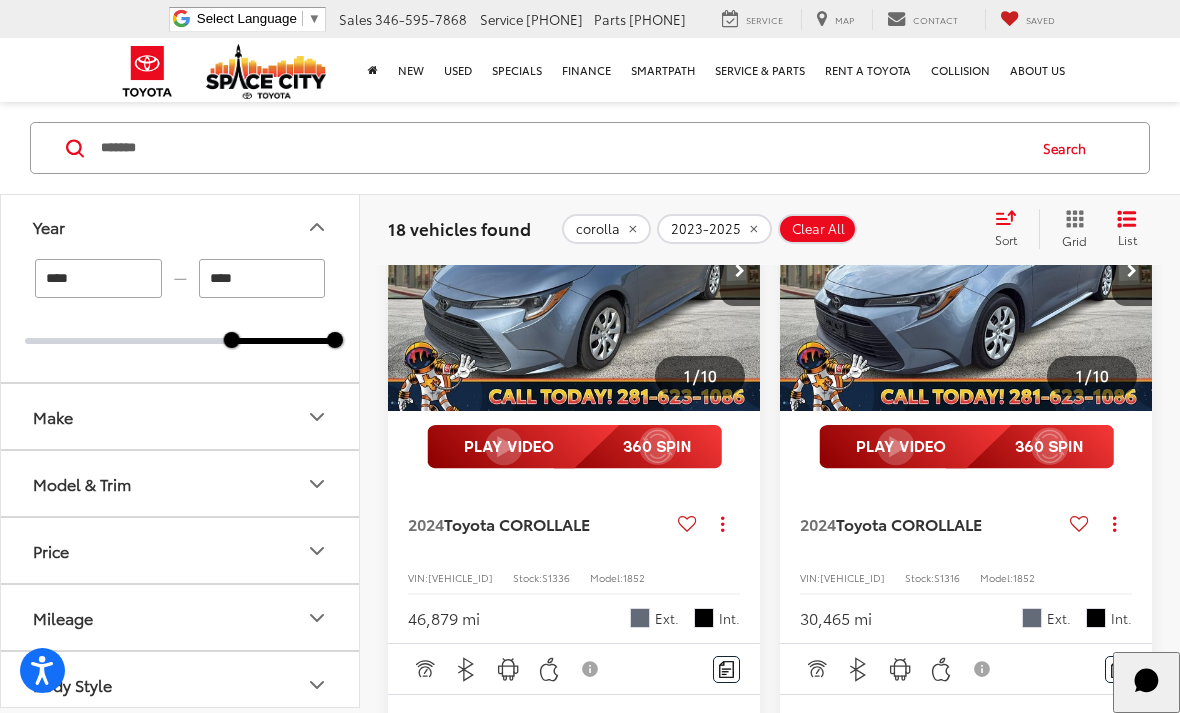 click on "****" at bounding box center [98, 278] 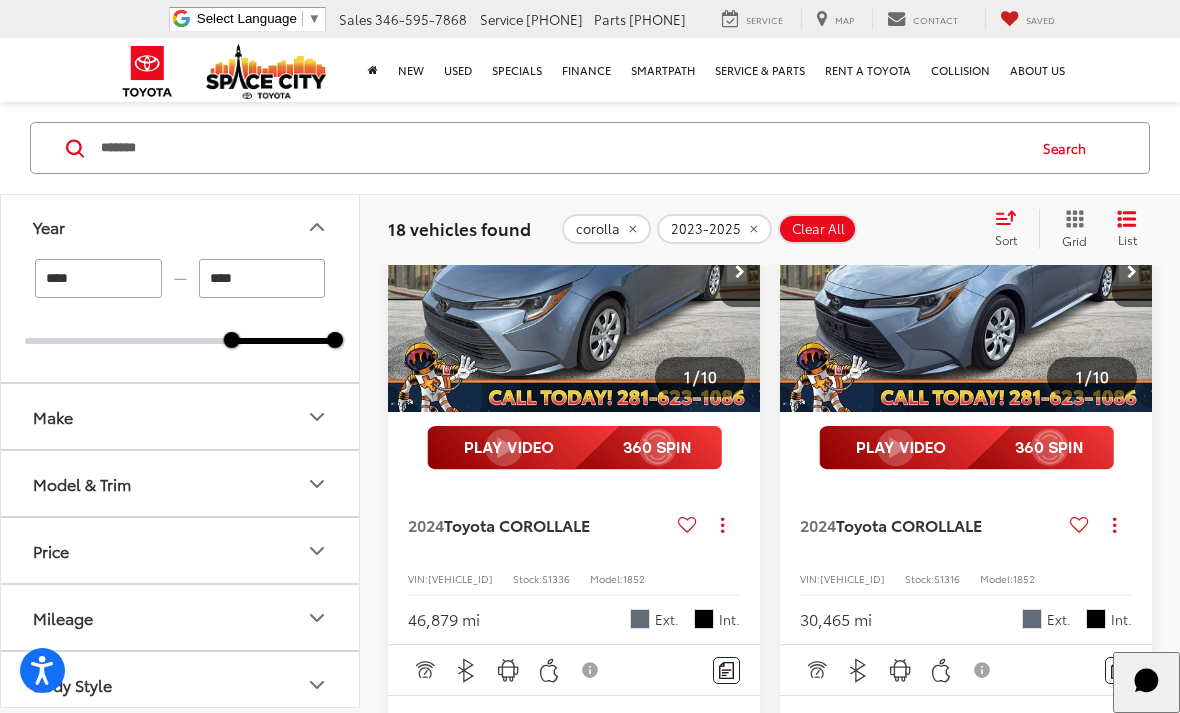 scroll, scrollTop: 253, scrollLeft: 0, axis: vertical 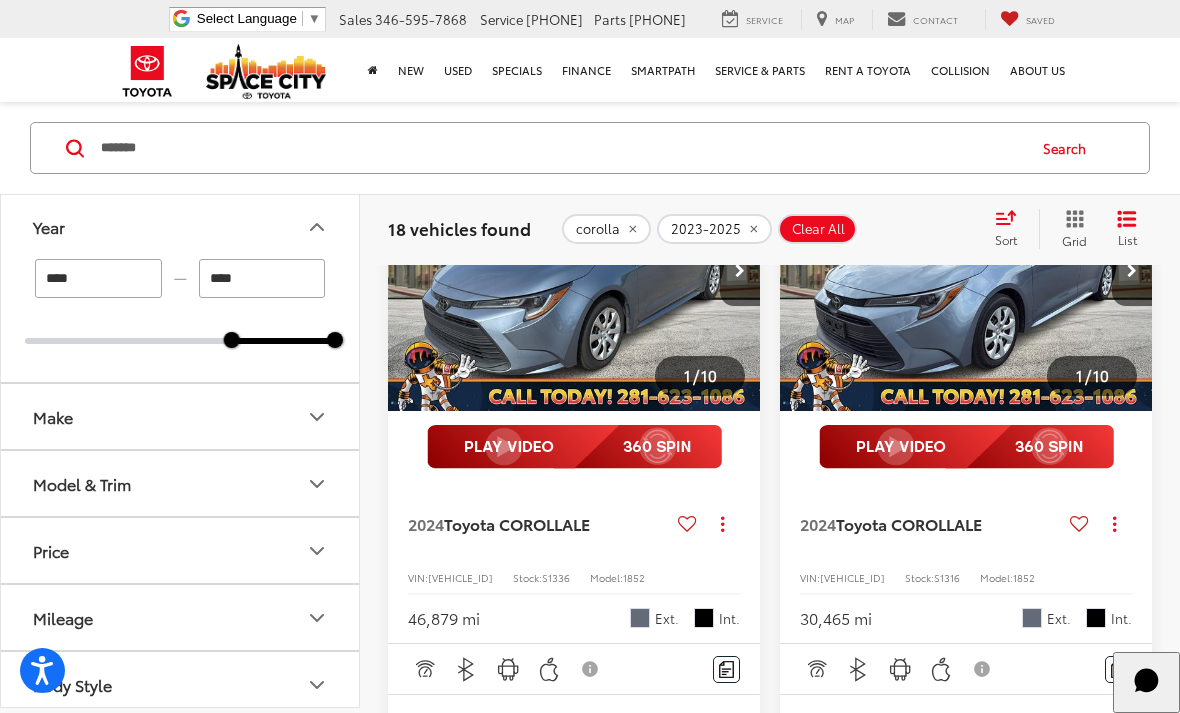 click on "Search" at bounding box center (1069, 148) 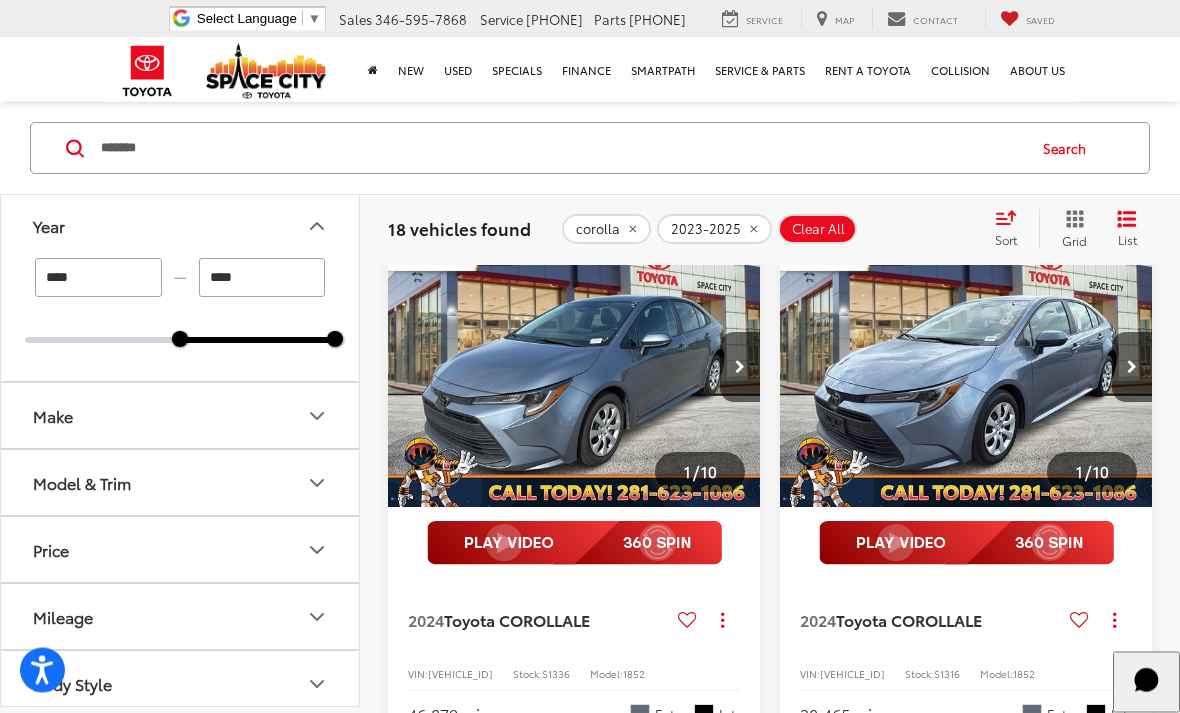 scroll, scrollTop: 116, scrollLeft: 0, axis: vertical 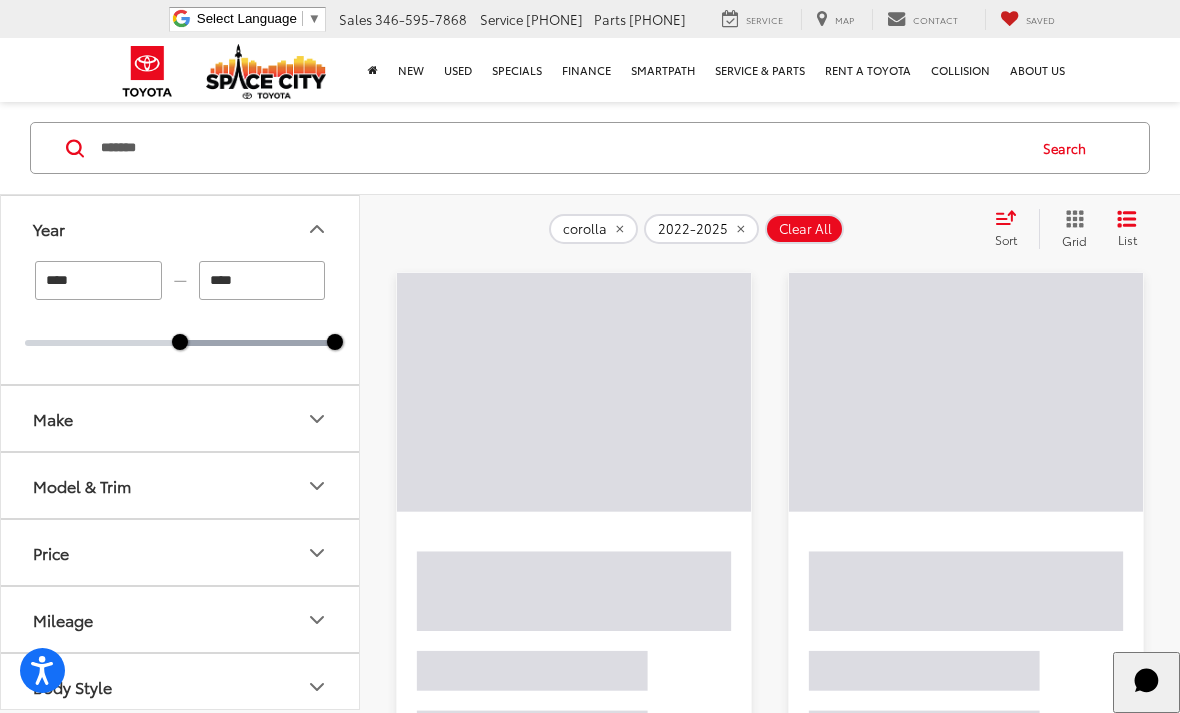 click on "Search" at bounding box center (1069, 148) 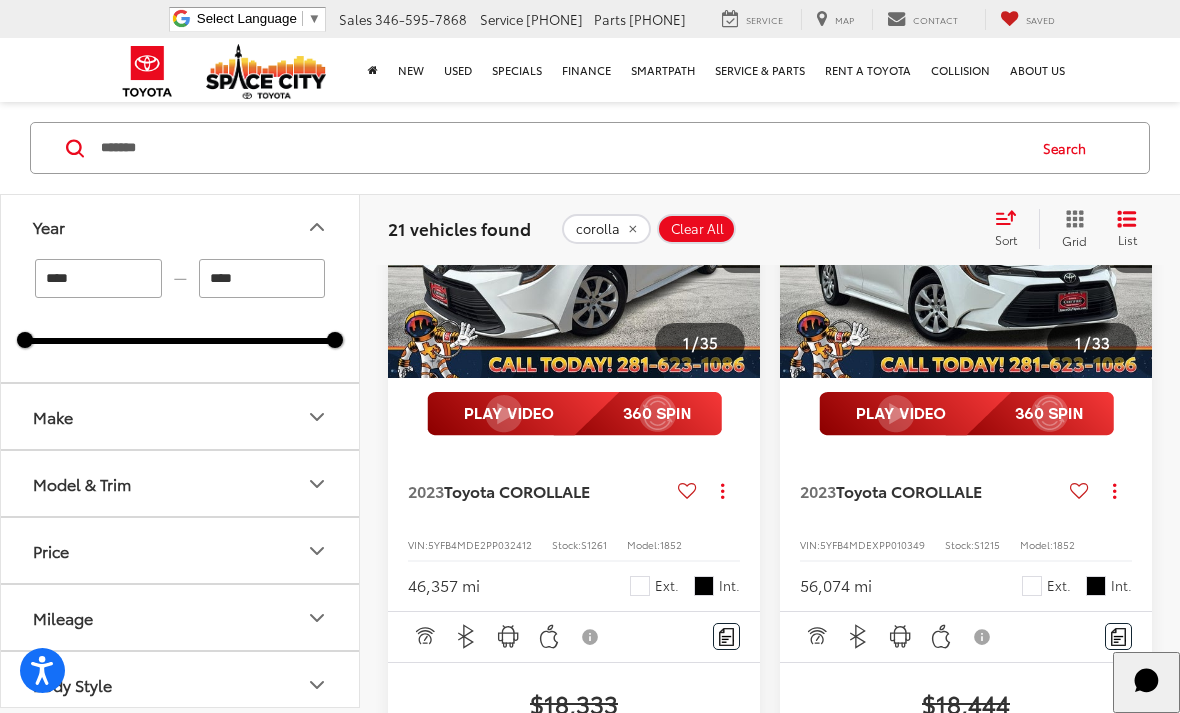 scroll, scrollTop: 2025, scrollLeft: 0, axis: vertical 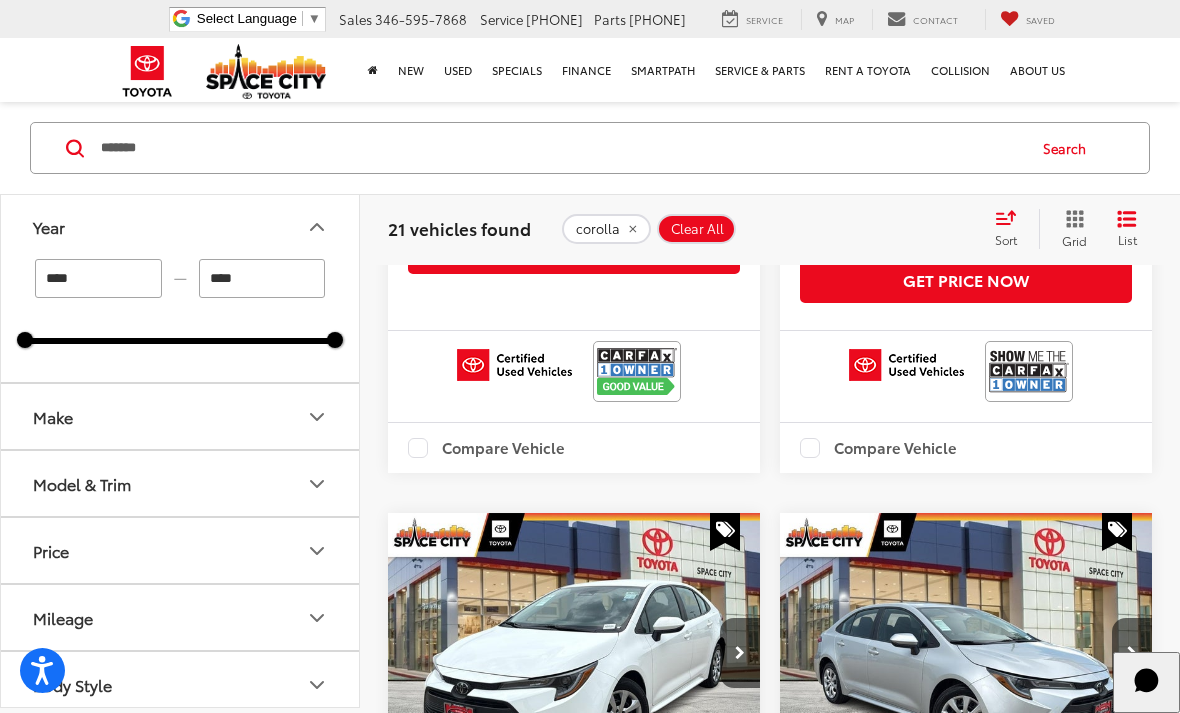 click on "****" at bounding box center [98, 278] 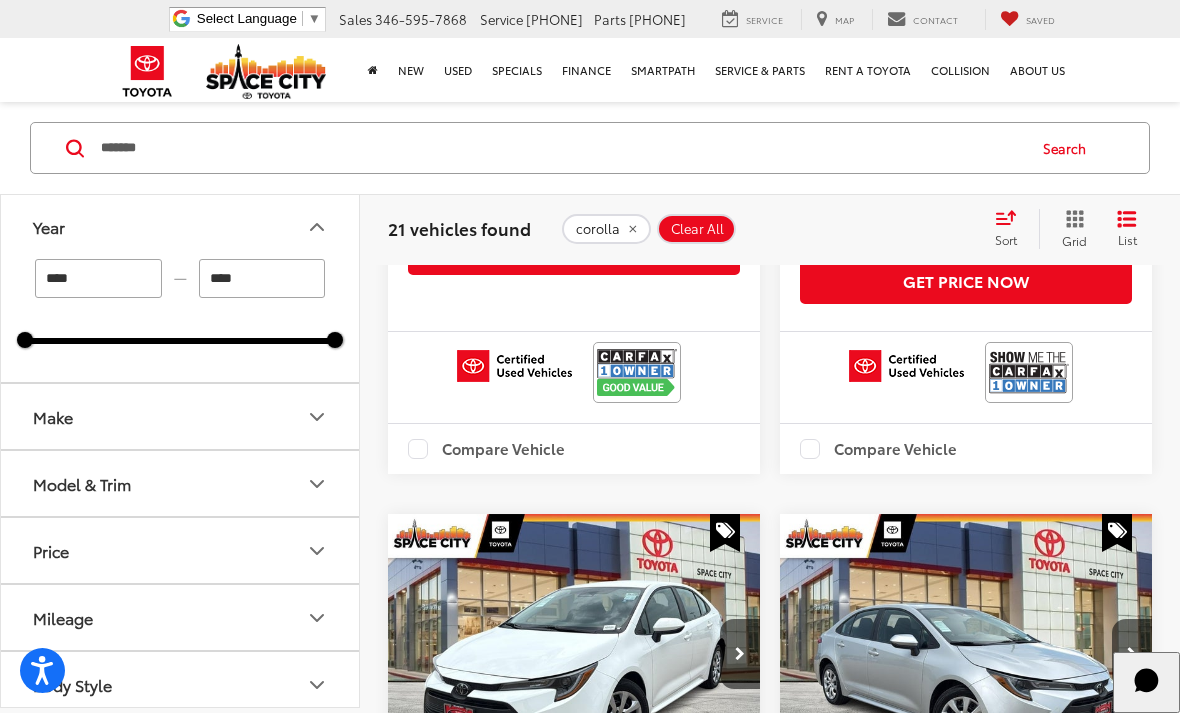 scroll, scrollTop: 2025, scrollLeft: 0, axis: vertical 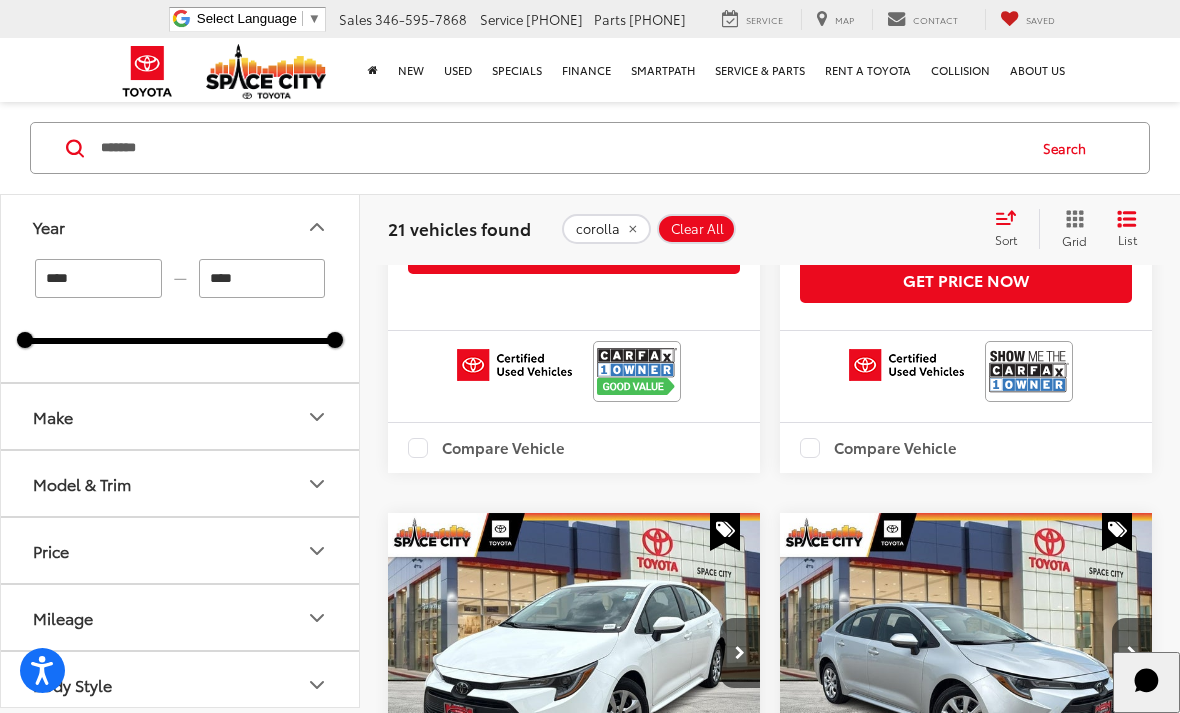 type on "****" 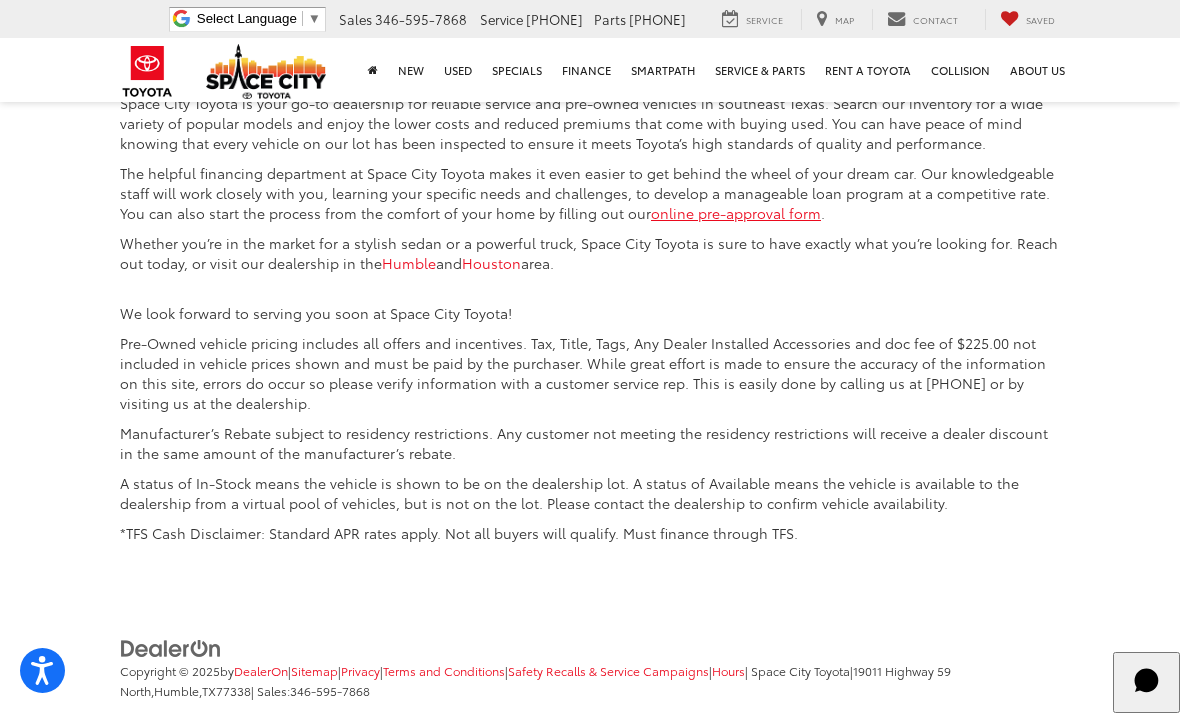 click on "2" at bounding box center [896, -119] 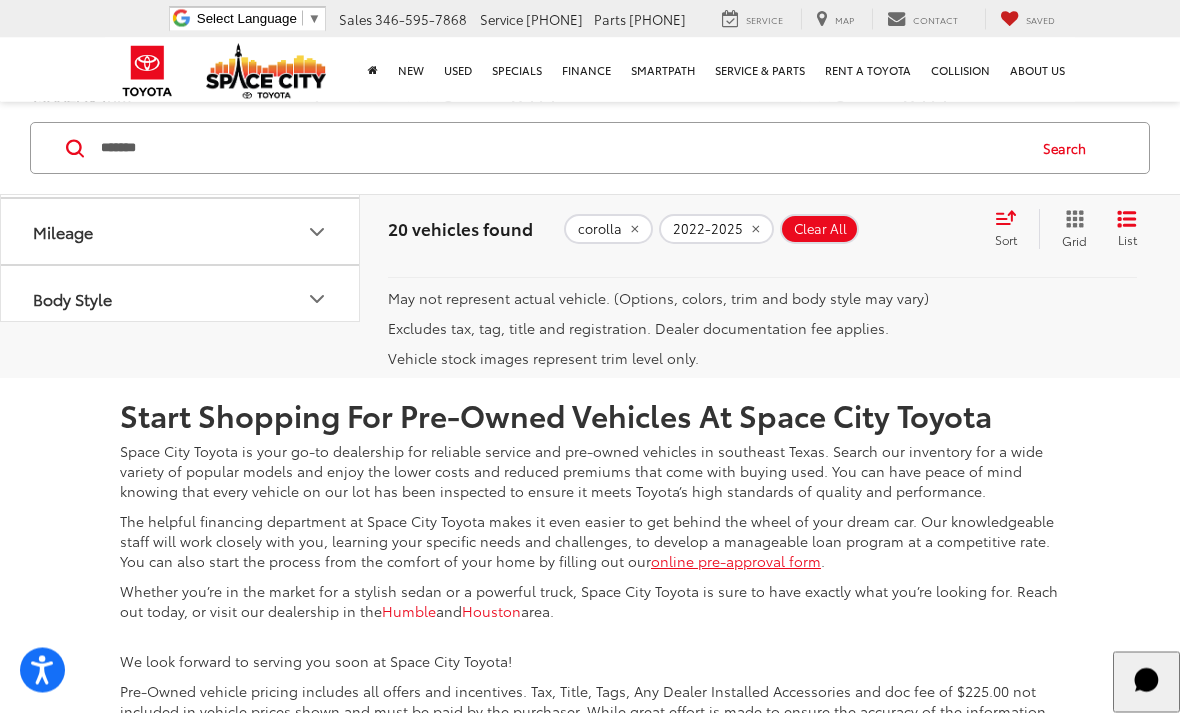 scroll, scrollTop: 4605, scrollLeft: 0, axis: vertical 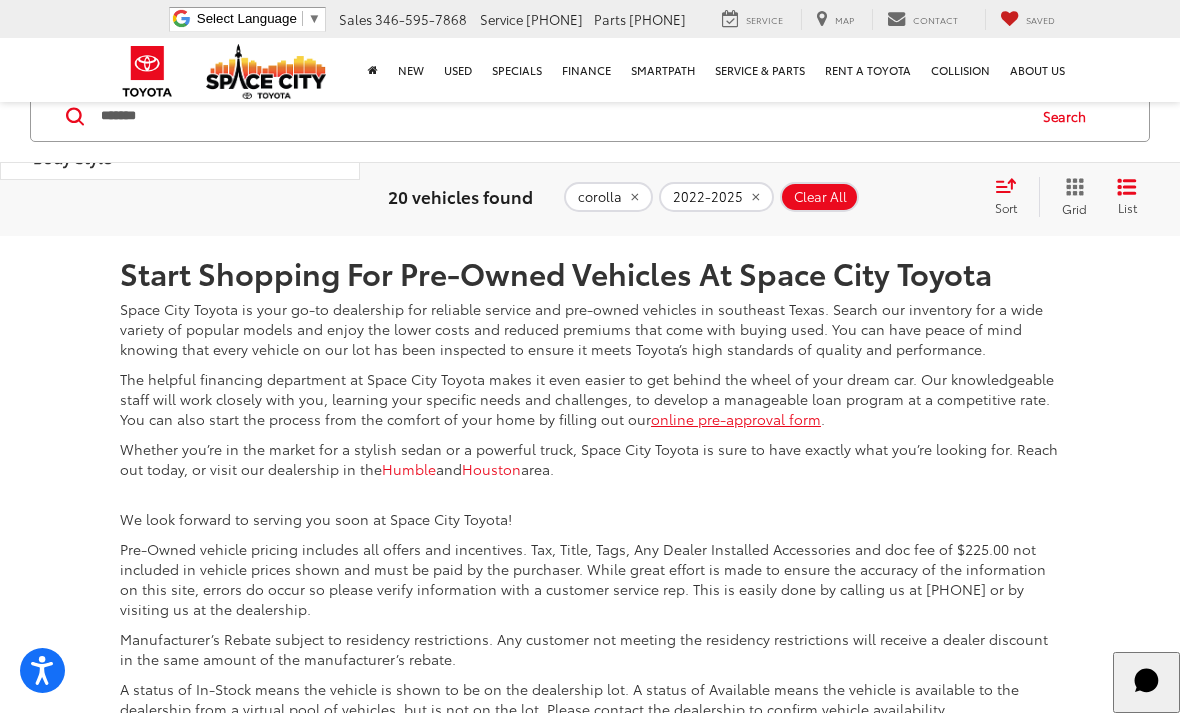 click on "1" at bounding box center [867, 87] 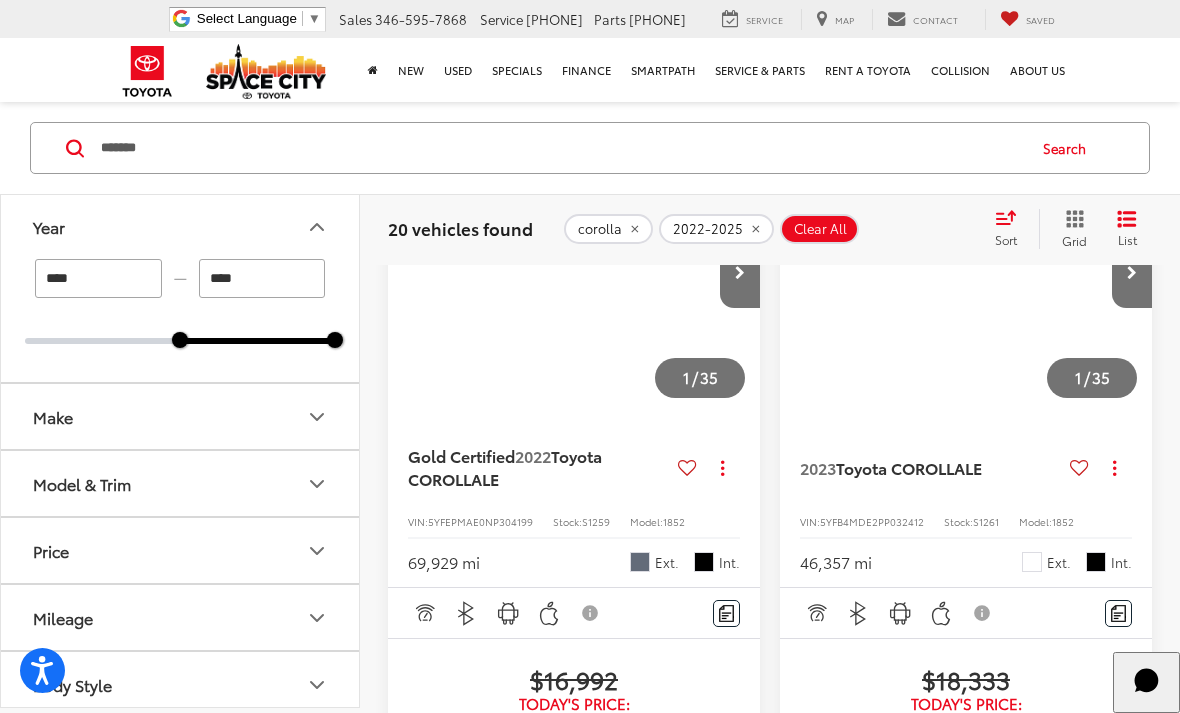 scroll, scrollTop: 0, scrollLeft: 0, axis: both 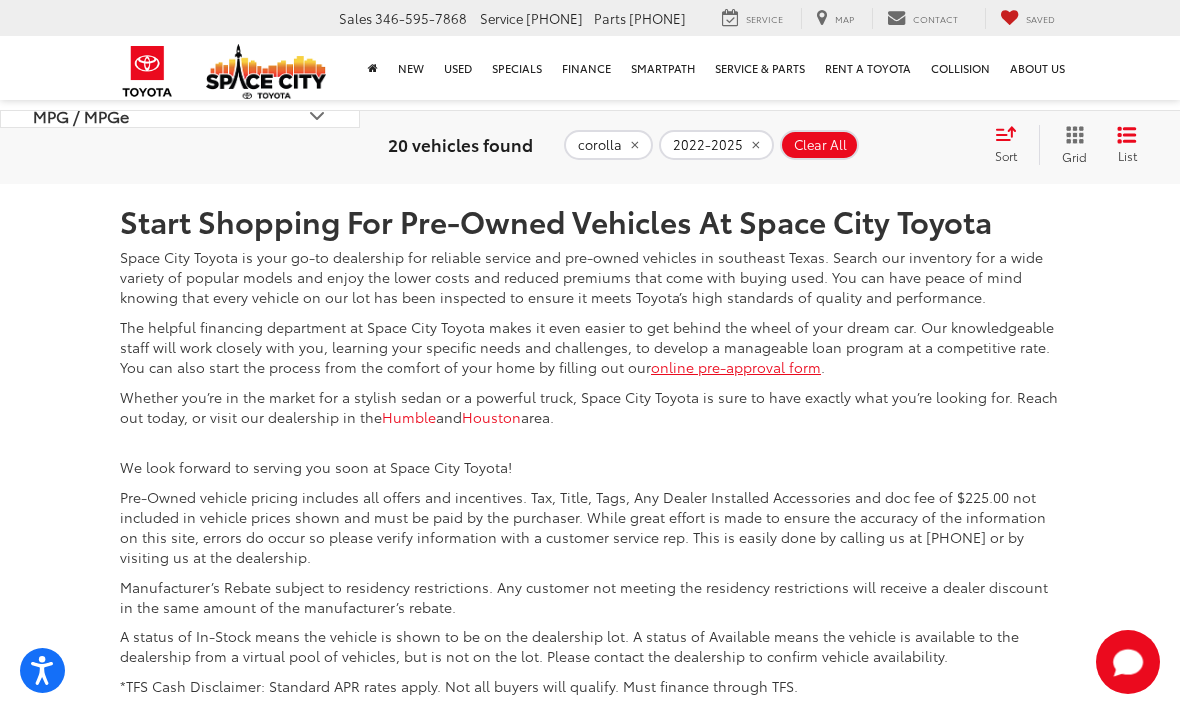 click on "2" at bounding box center [896, 35] 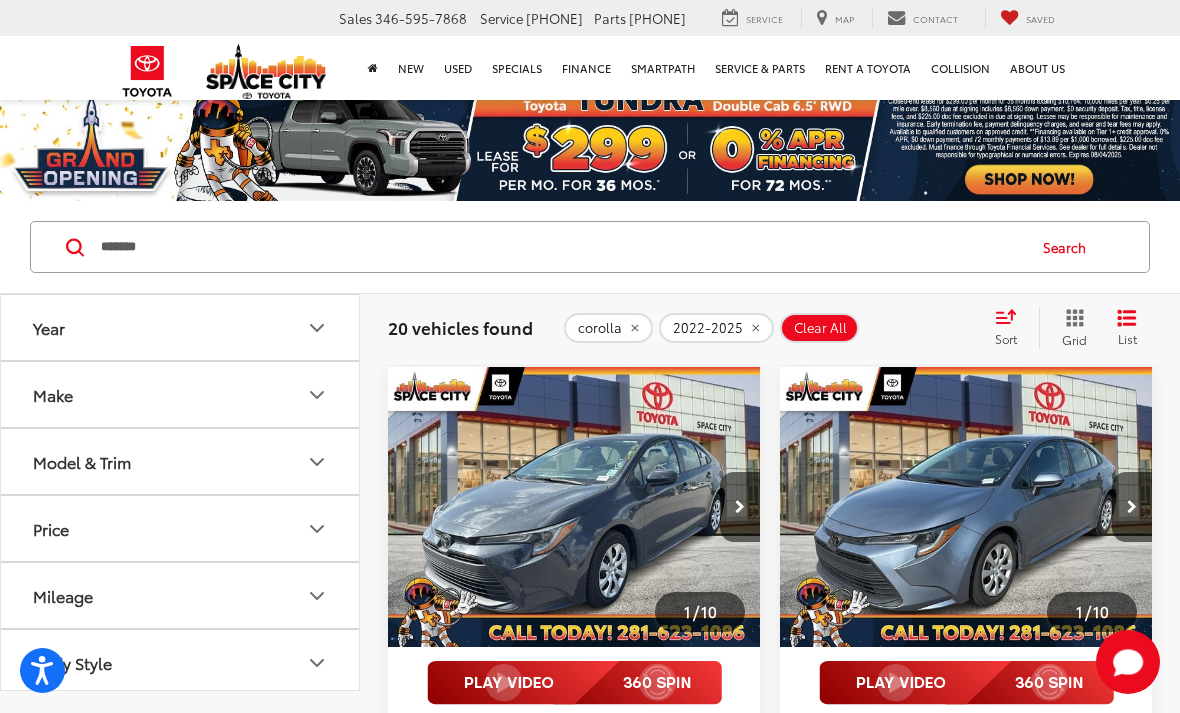 scroll, scrollTop: 0, scrollLeft: 0, axis: both 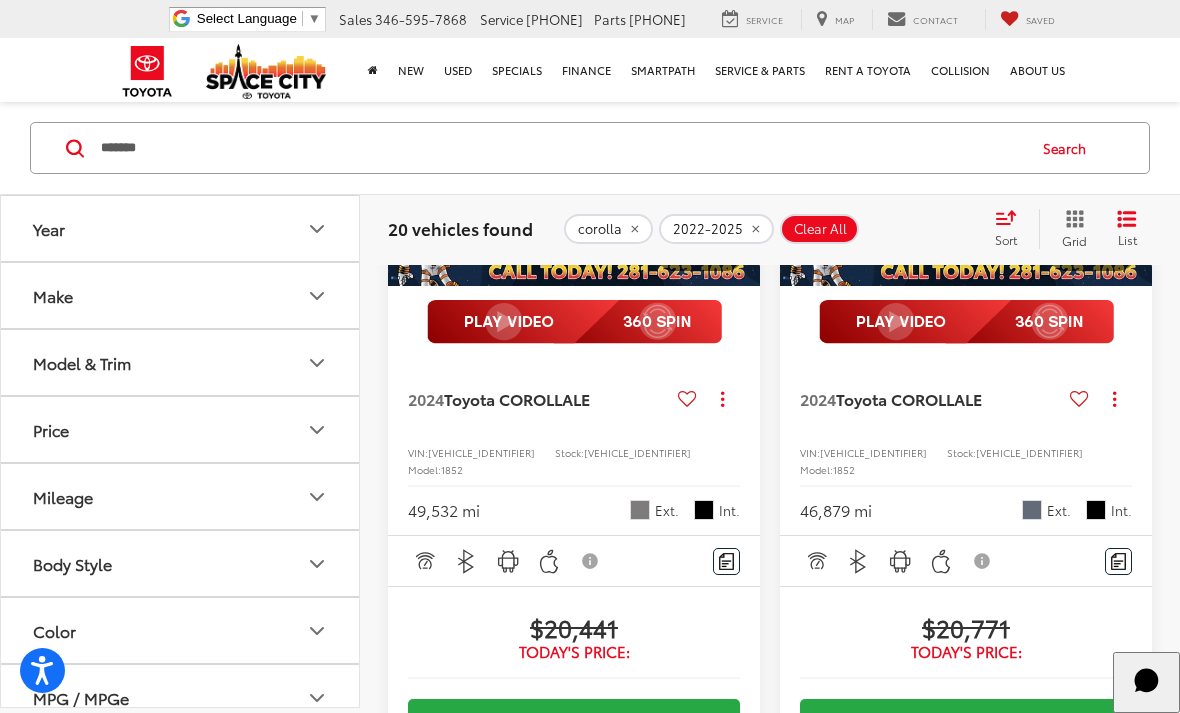 click on "*******" at bounding box center (561, 148) 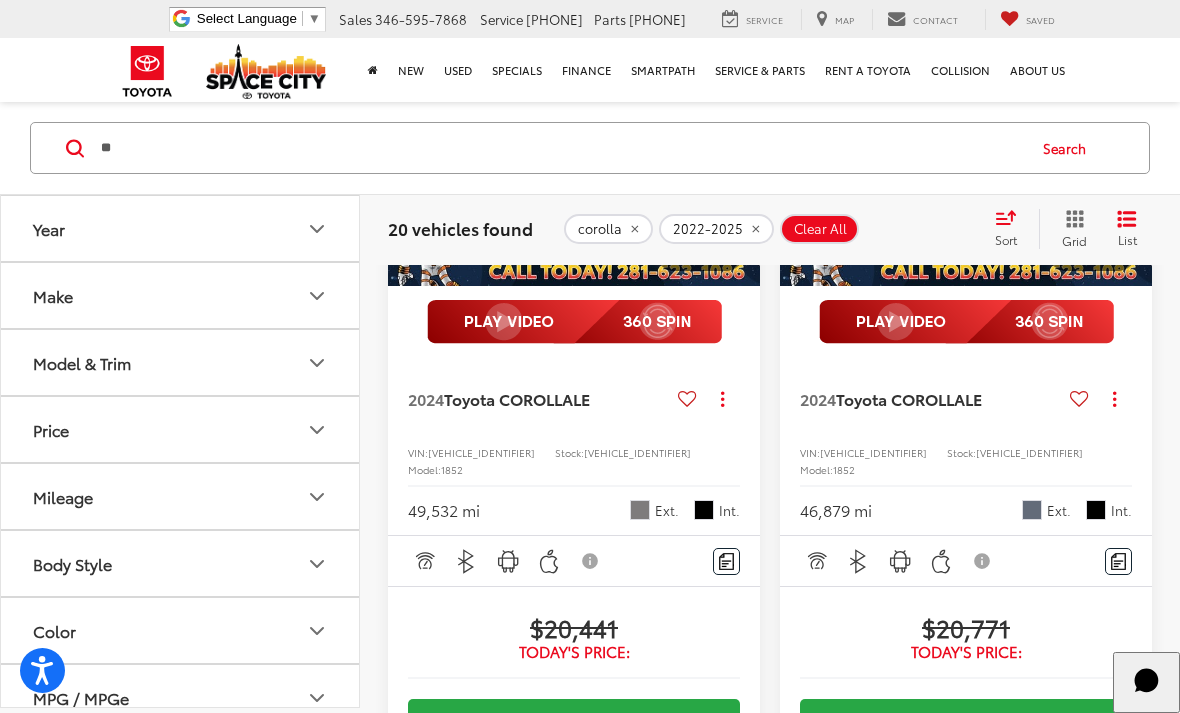 type on "*" 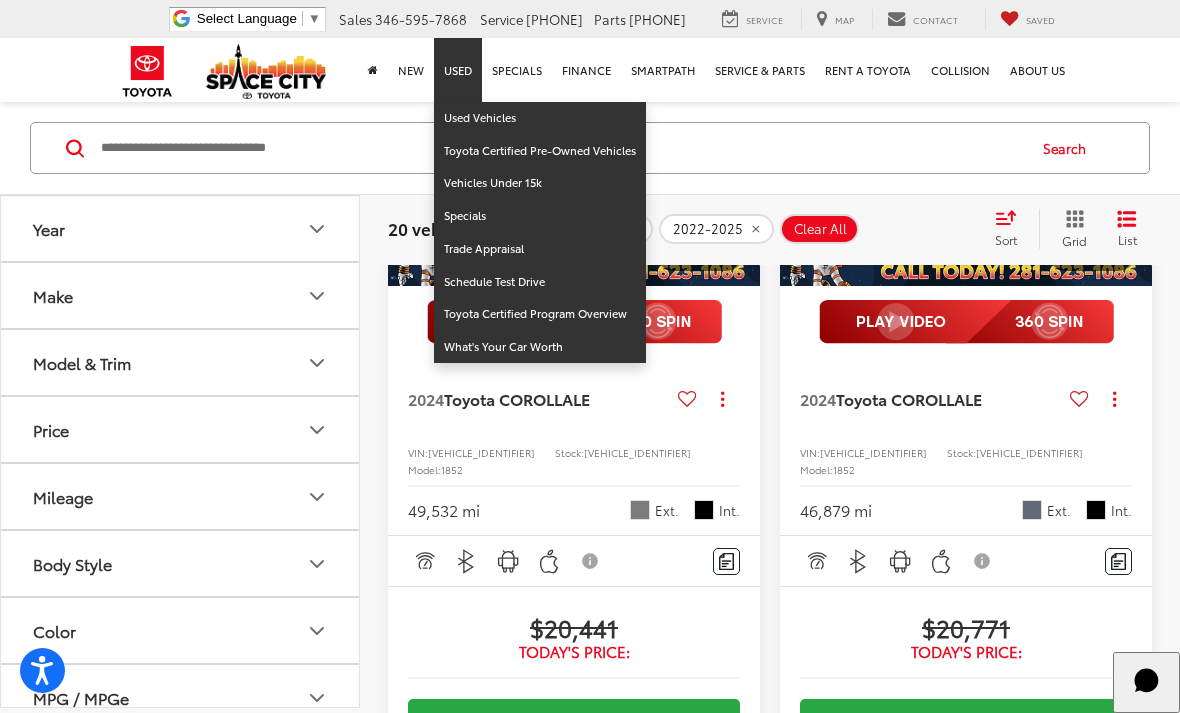 type 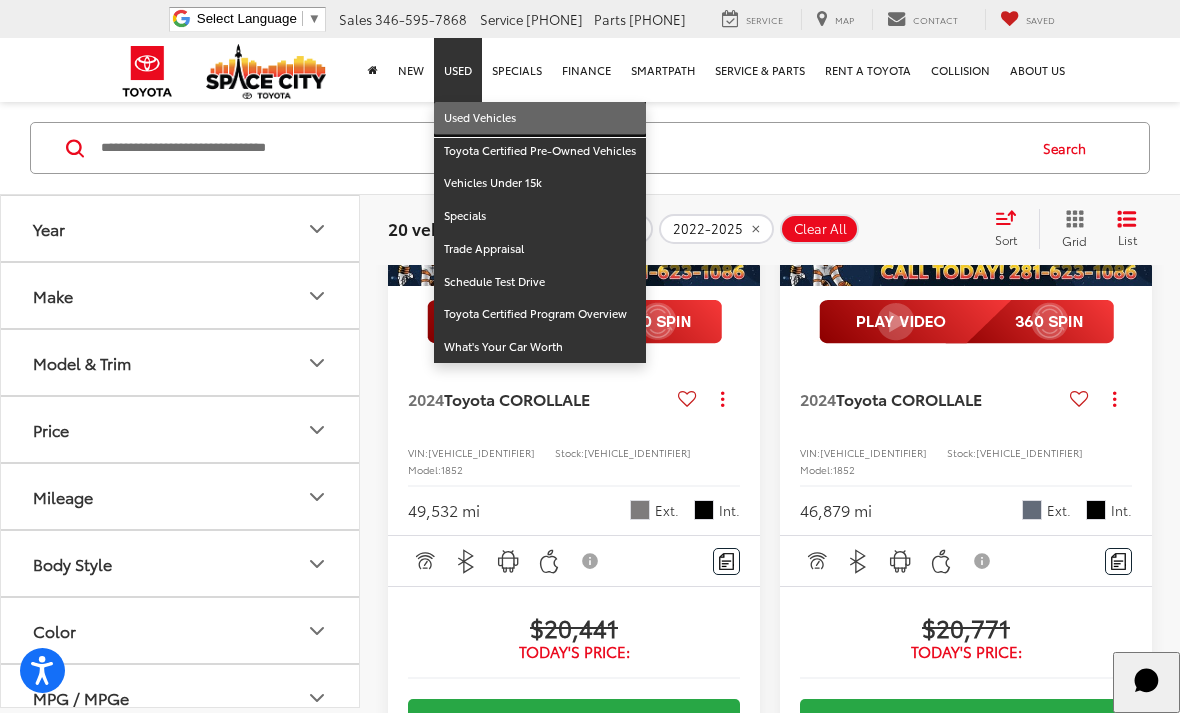 click on "Used Vehicles" at bounding box center (540, 118) 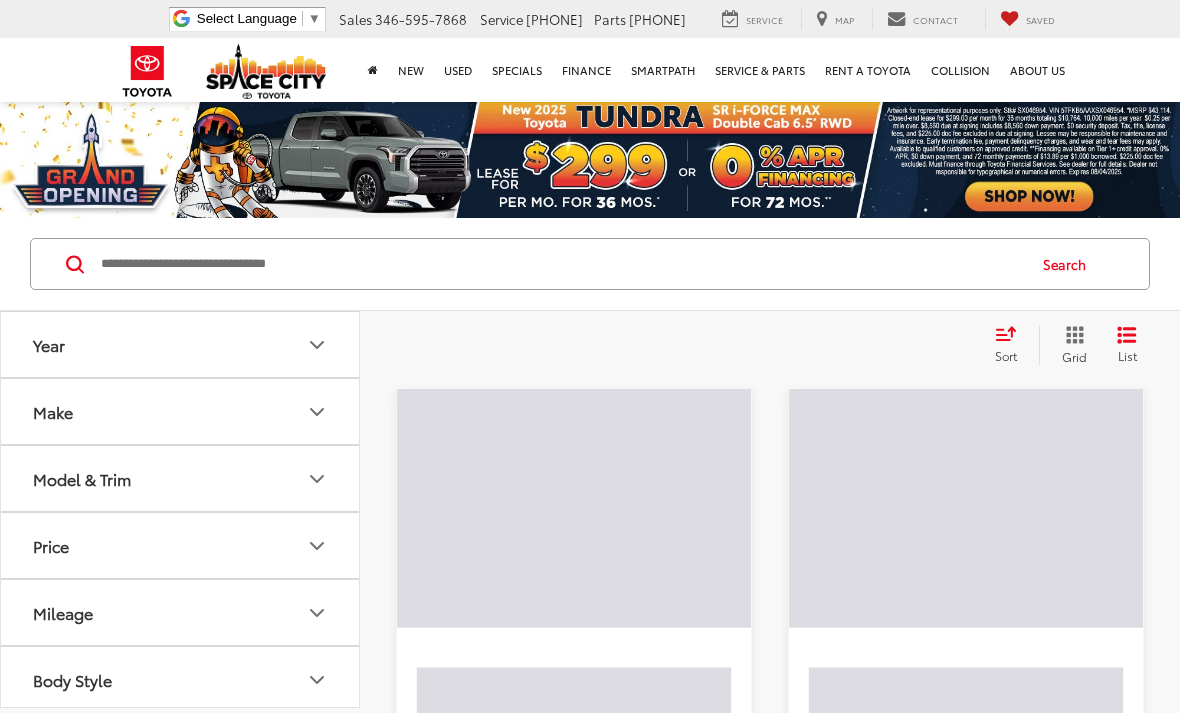 click at bounding box center [561, 264] 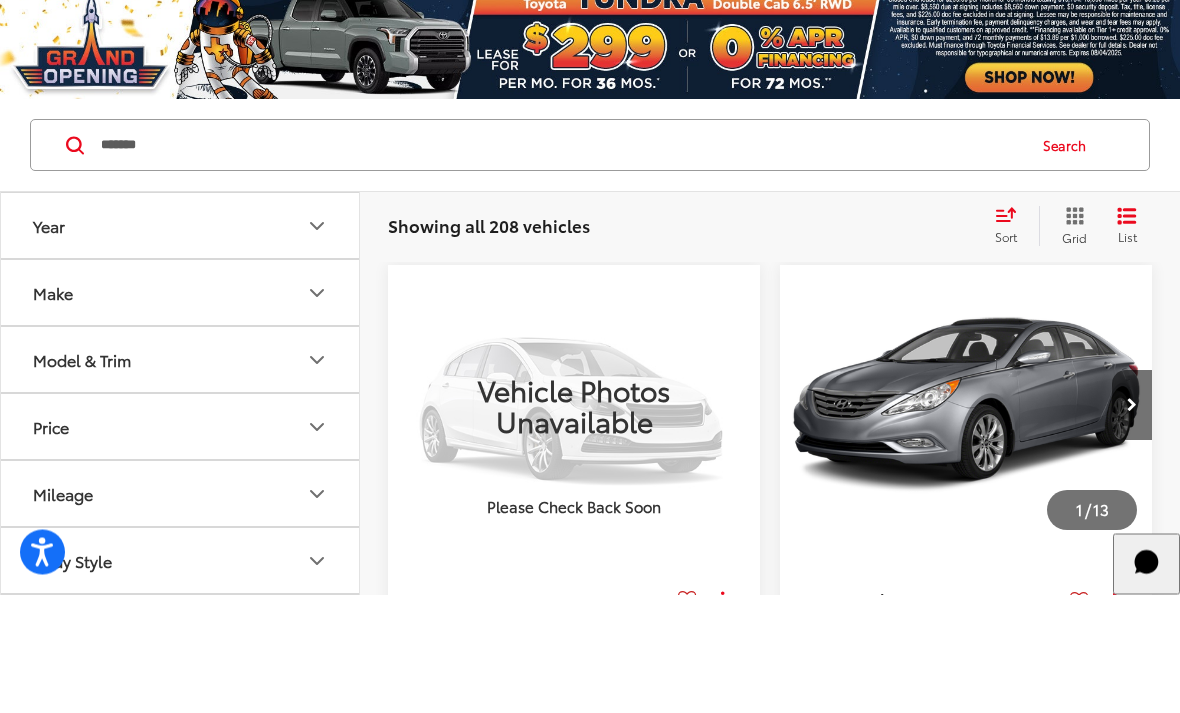 scroll, scrollTop: 119, scrollLeft: 0, axis: vertical 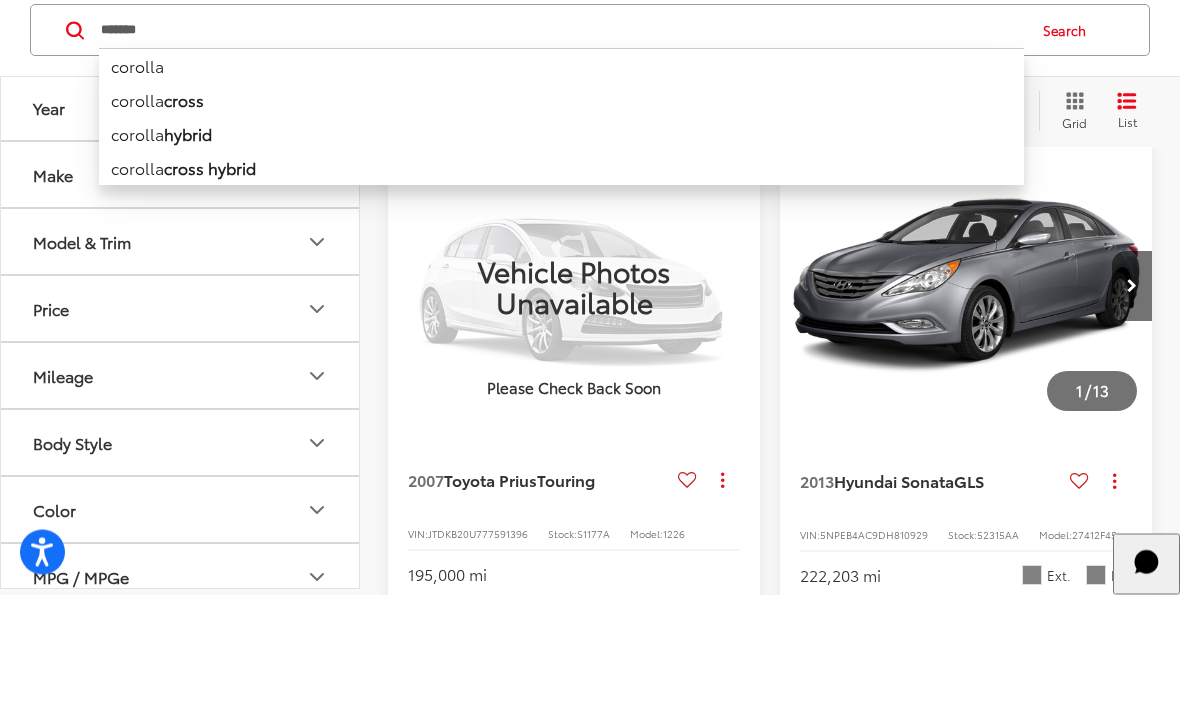 type on "*******" 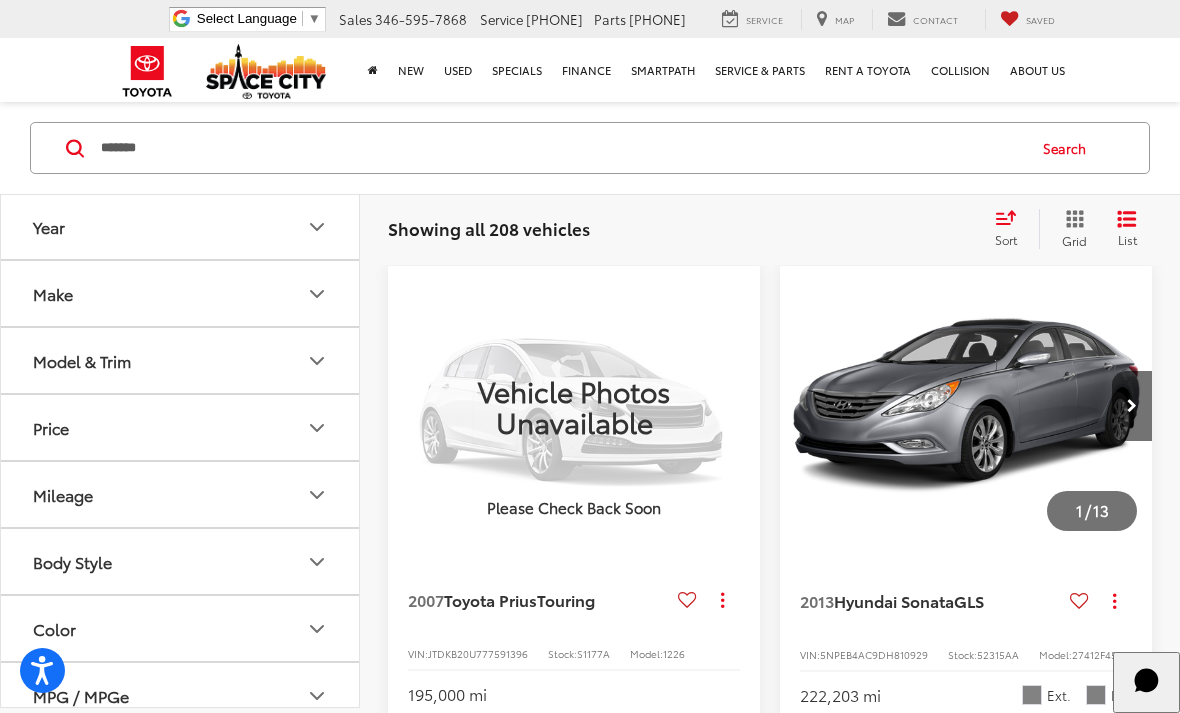 scroll, scrollTop: 116, scrollLeft: 0, axis: vertical 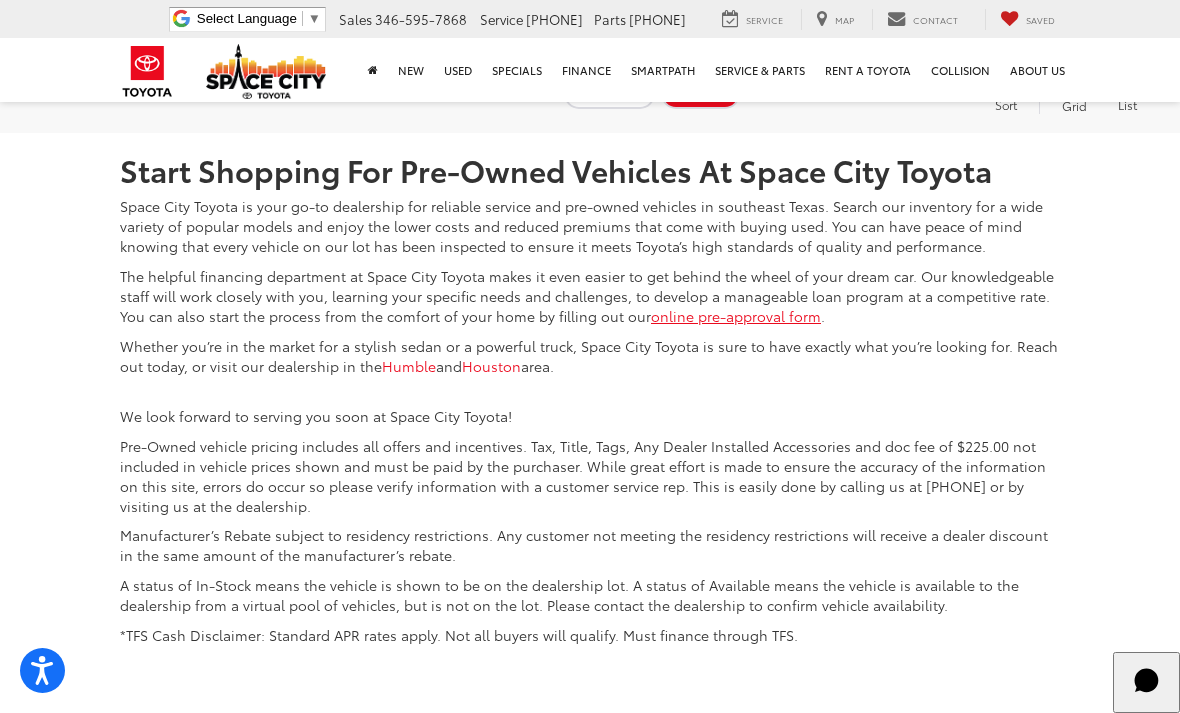 click on "2" at bounding box center [896, -16] 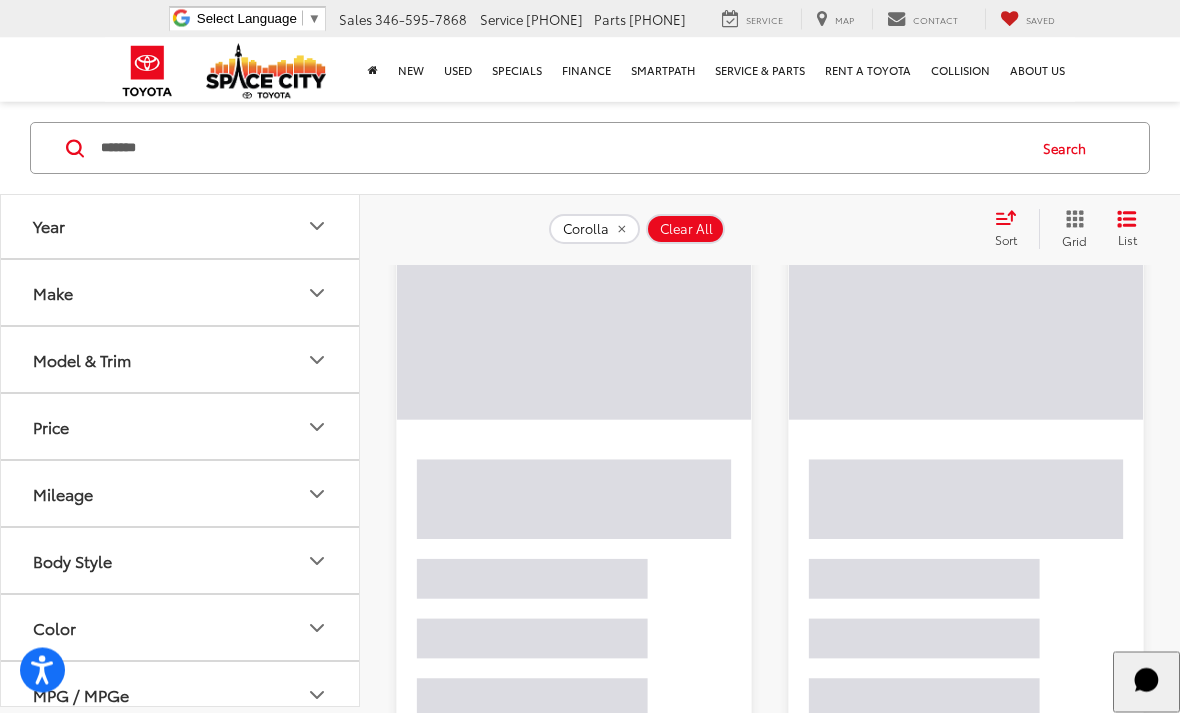 scroll, scrollTop: 116, scrollLeft: 0, axis: vertical 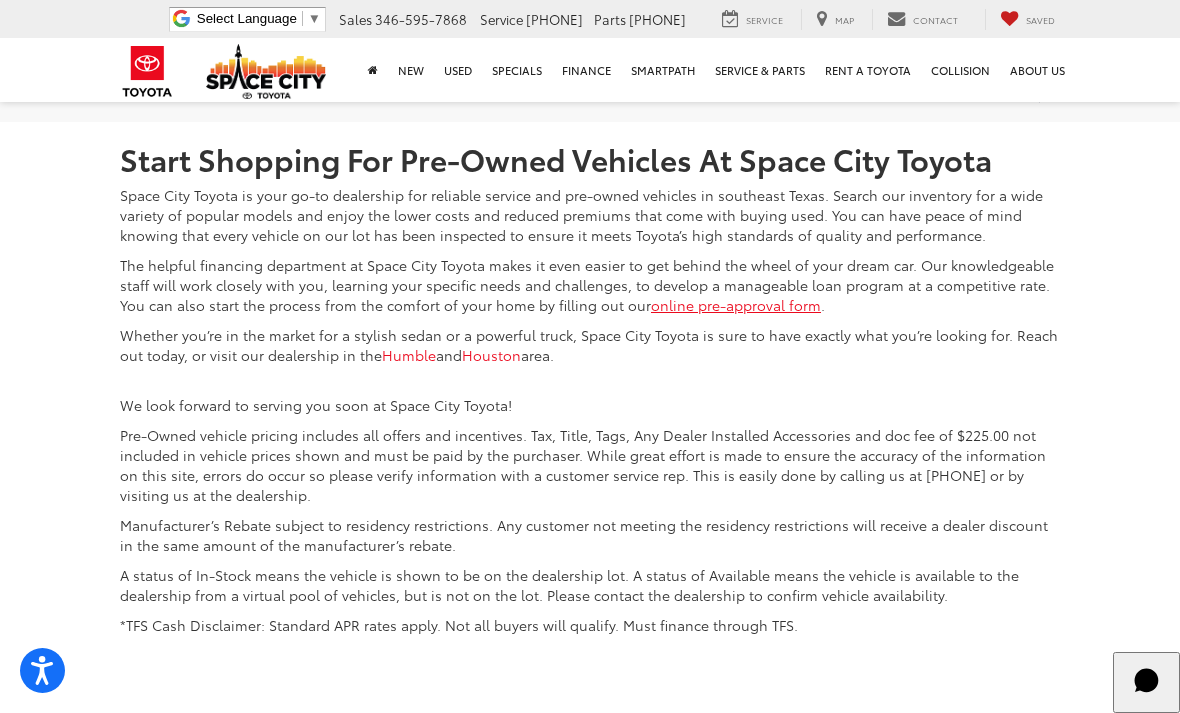 click on "1" at bounding box center (867, -26) 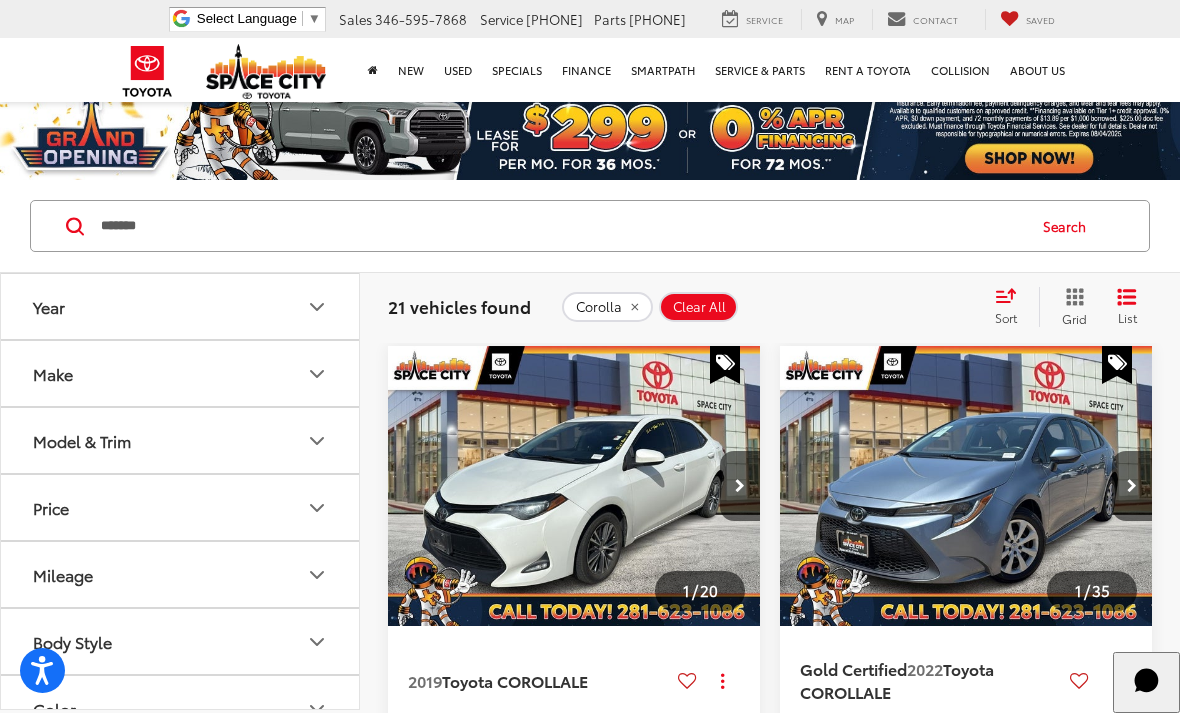 scroll, scrollTop: 0, scrollLeft: 0, axis: both 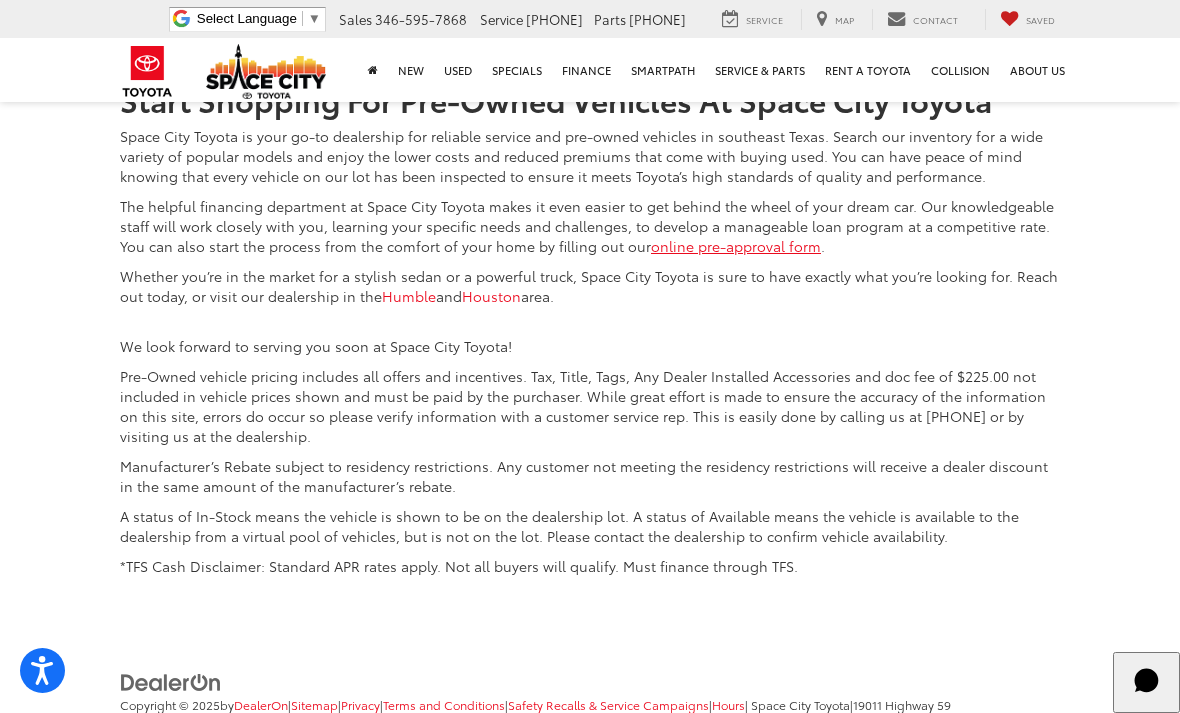 click on "2" at bounding box center [896, -85] 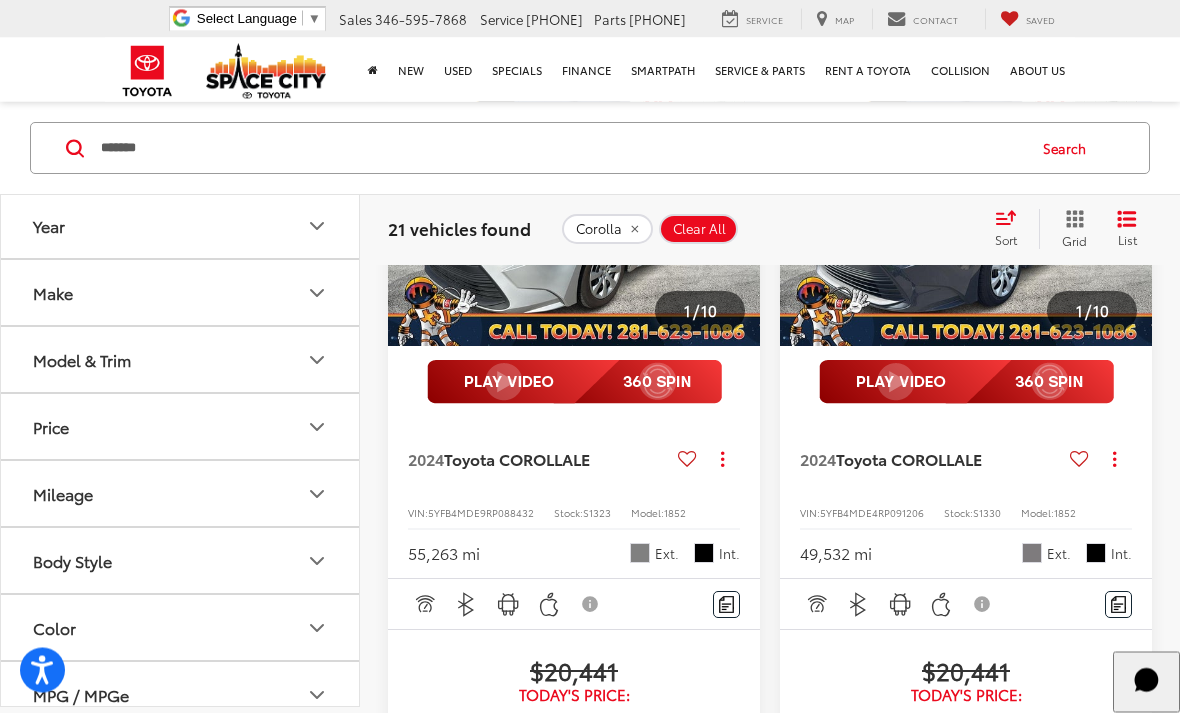 scroll, scrollTop: 0, scrollLeft: 0, axis: both 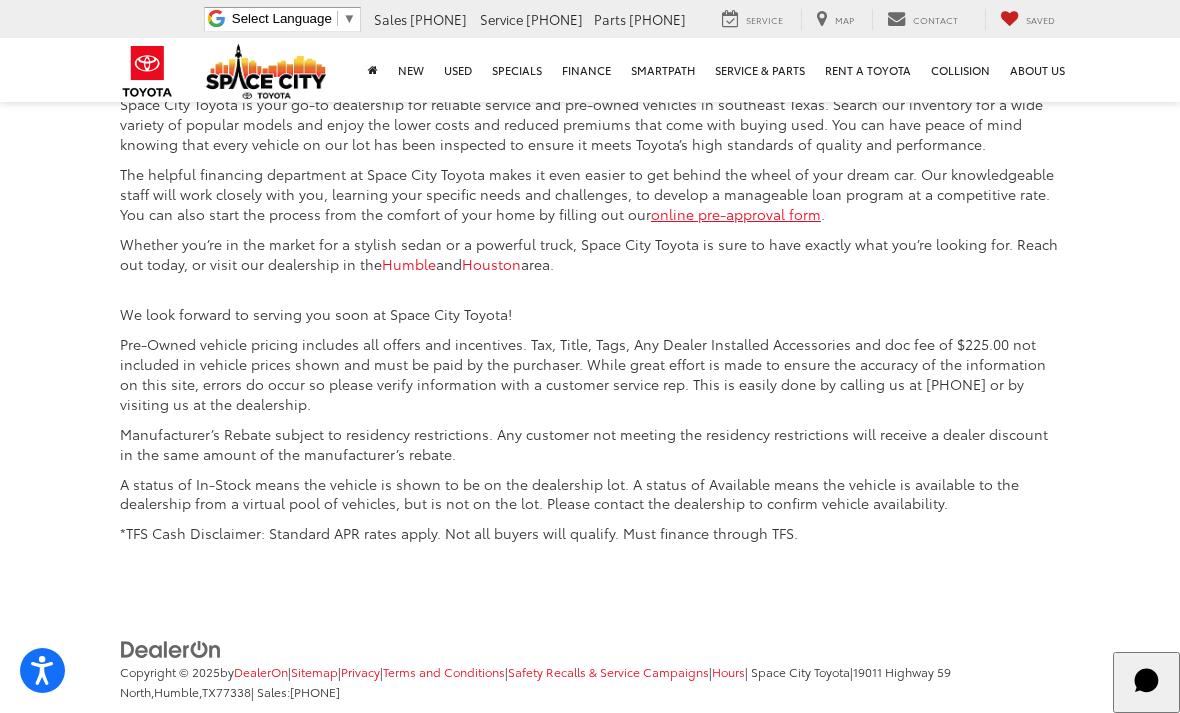 click on "2" at bounding box center (896, -118) 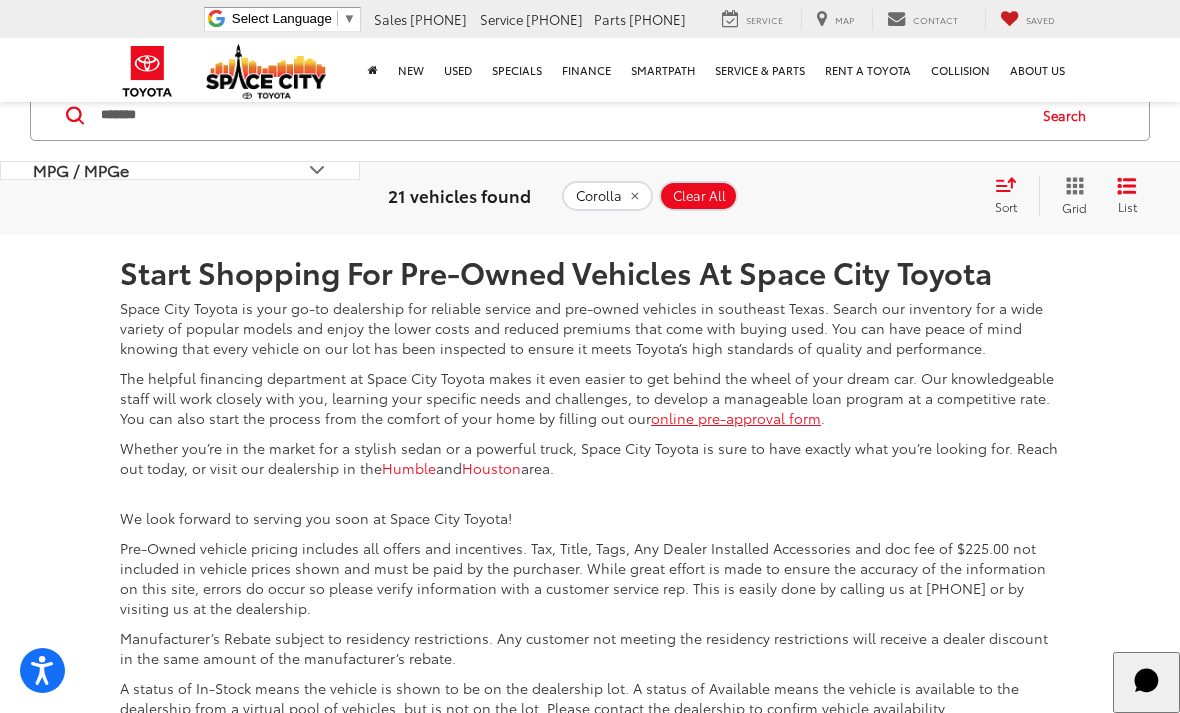 scroll, scrollTop: 5718, scrollLeft: 0, axis: vertical 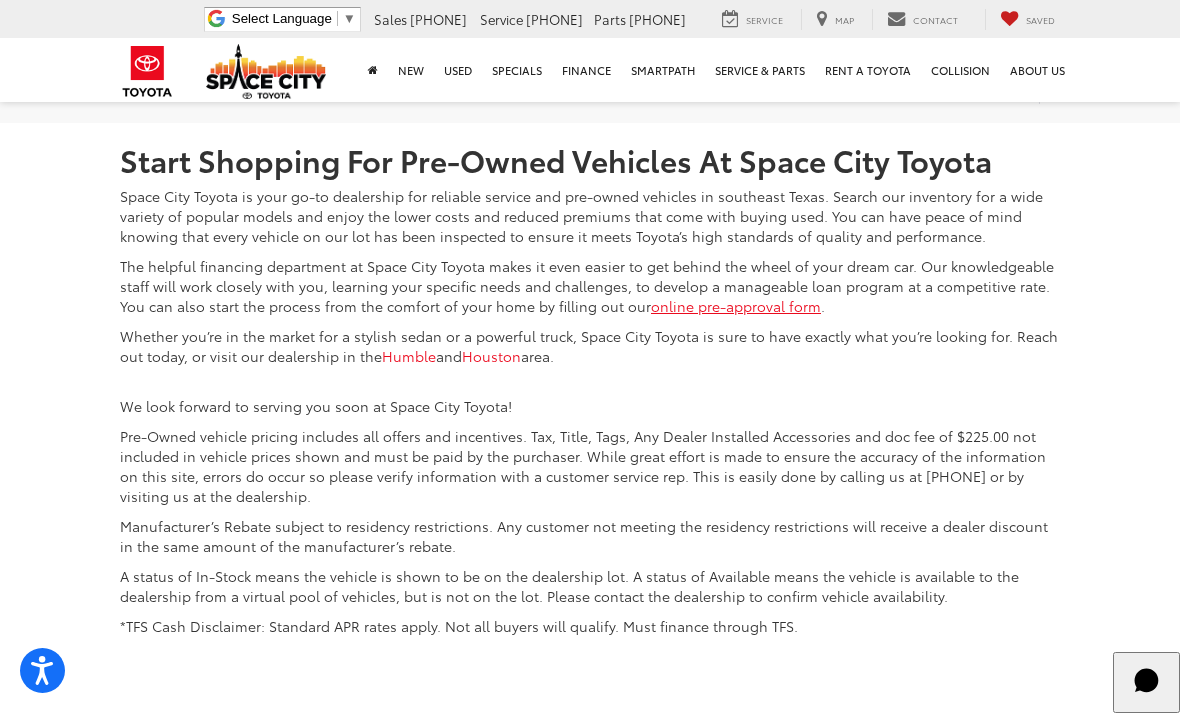 click on "1" at bounding box center (867, -25) 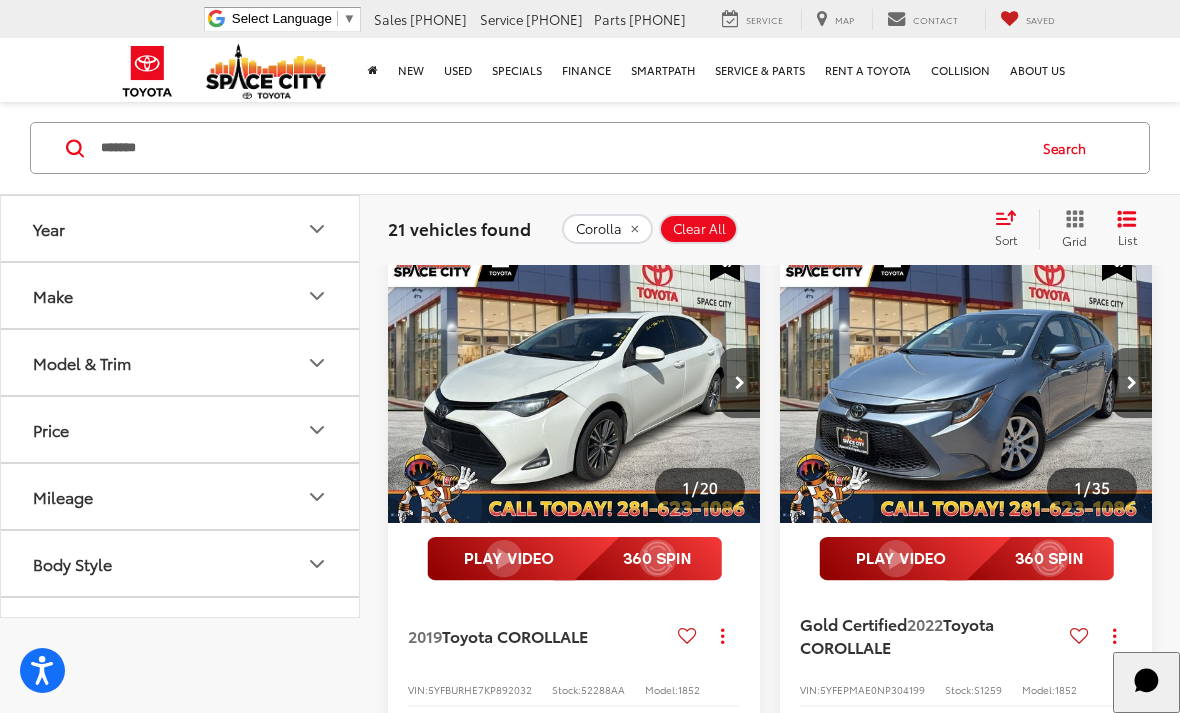 scroll, scrollTop: 0, scrollLeft: 0, axis: both 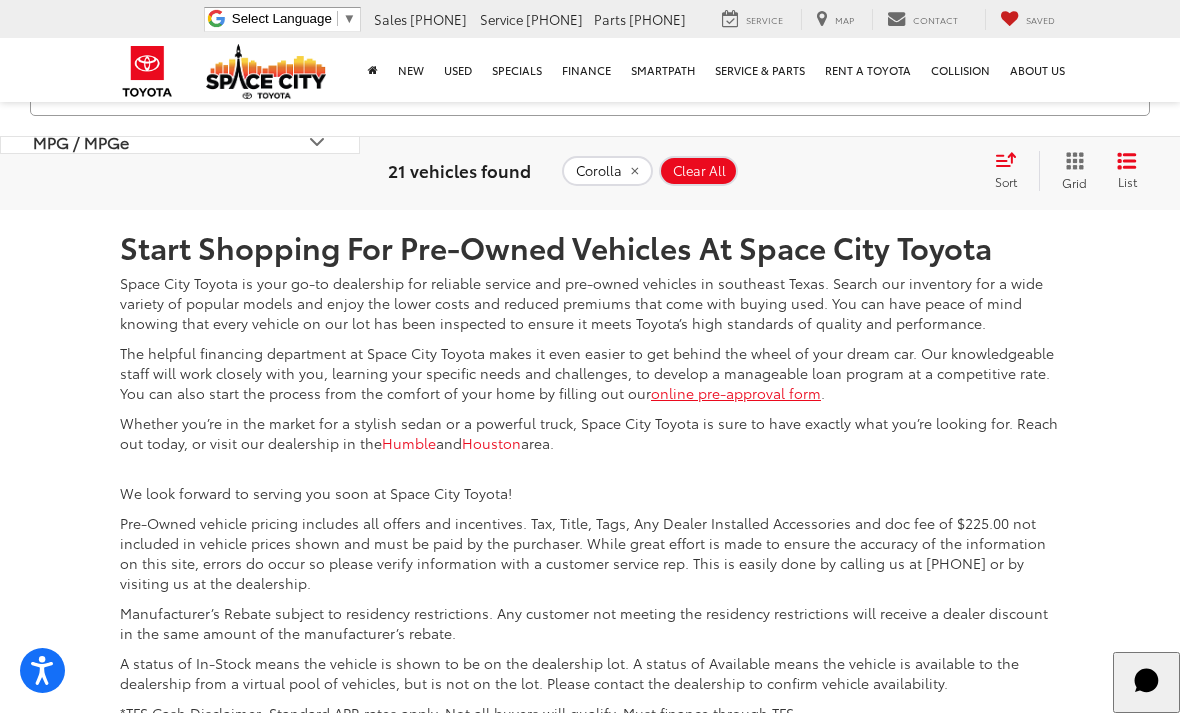 click on "2" at bounding box center [896, 62] 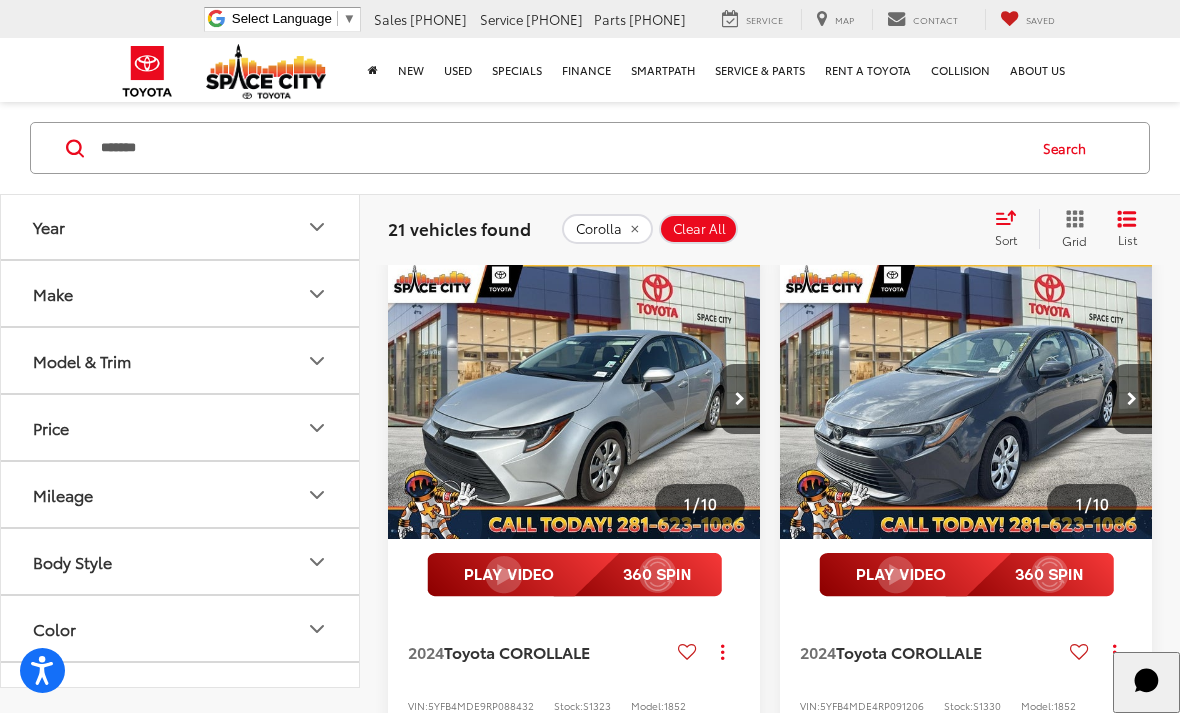 scroll, scrollTop: 0, scrollLeft: 0, axis: both 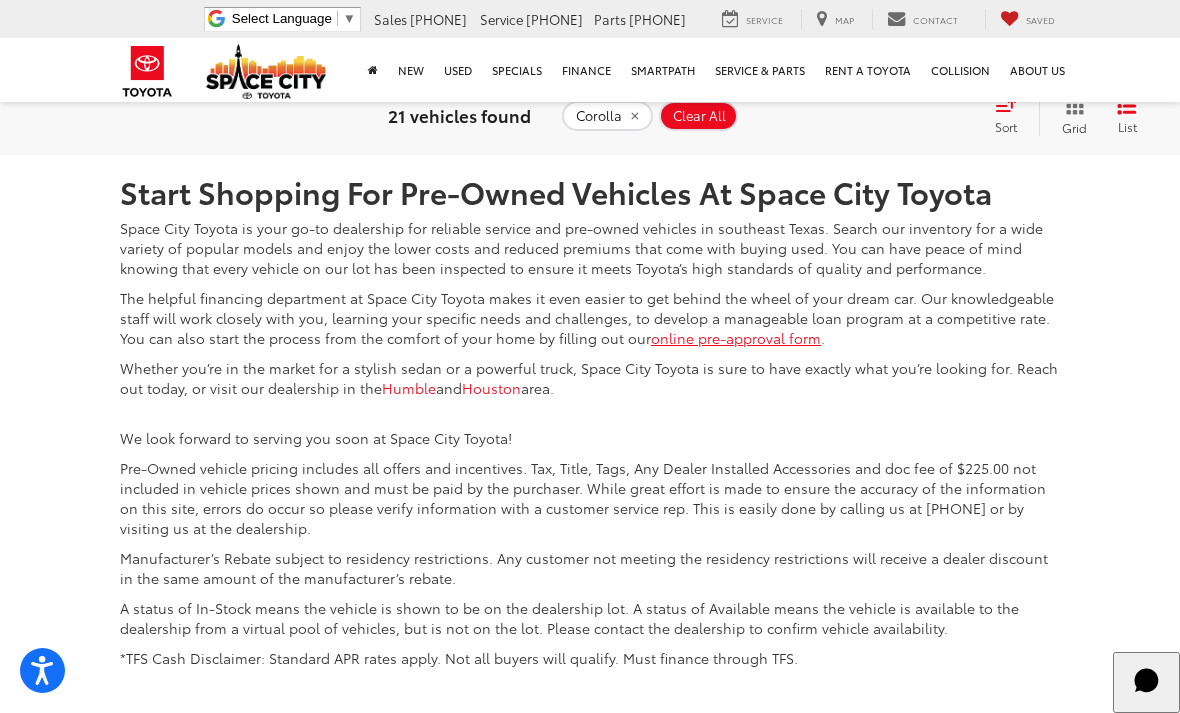 click on "1" at bounding box center (867, 6) 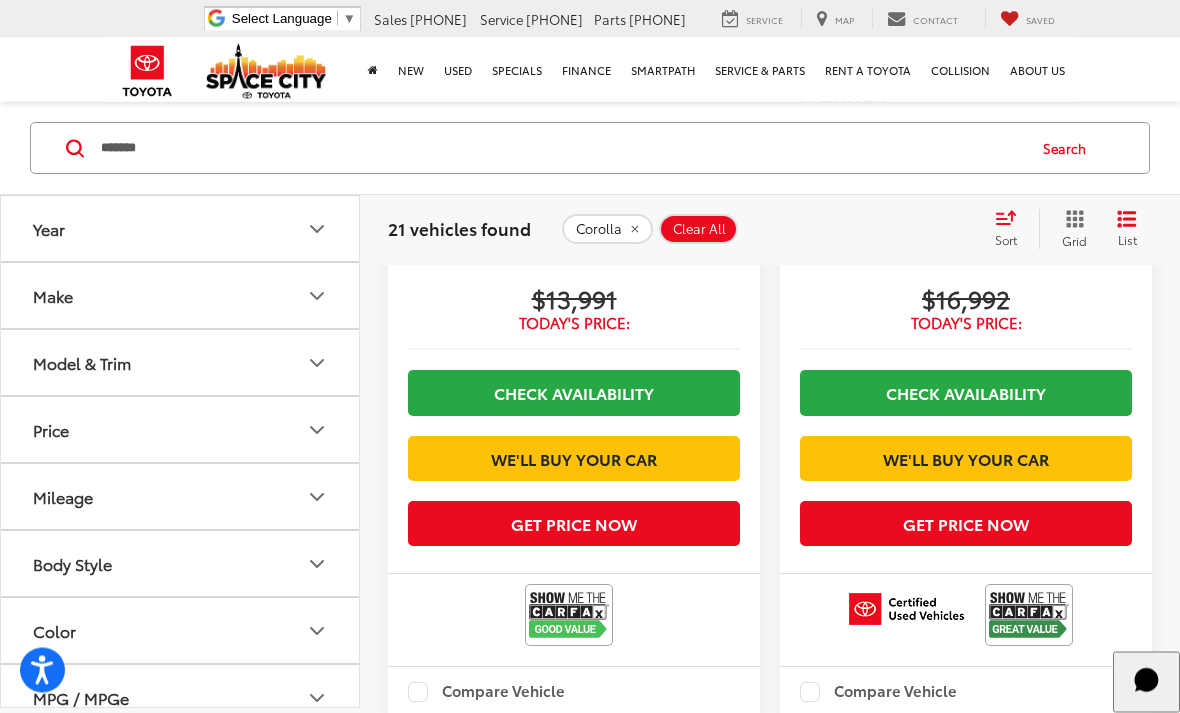 scroll, scrollTop: 786, scrollLeft: 0, axis: vertical 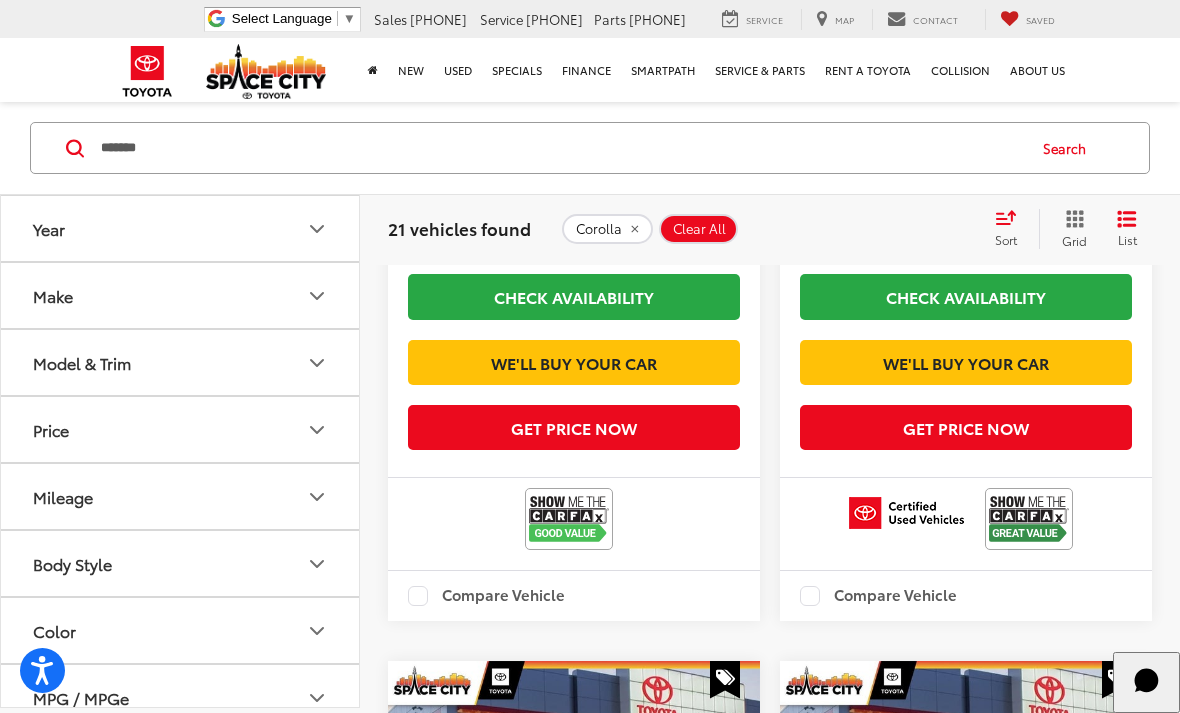 click at bounding box center (906, 513) 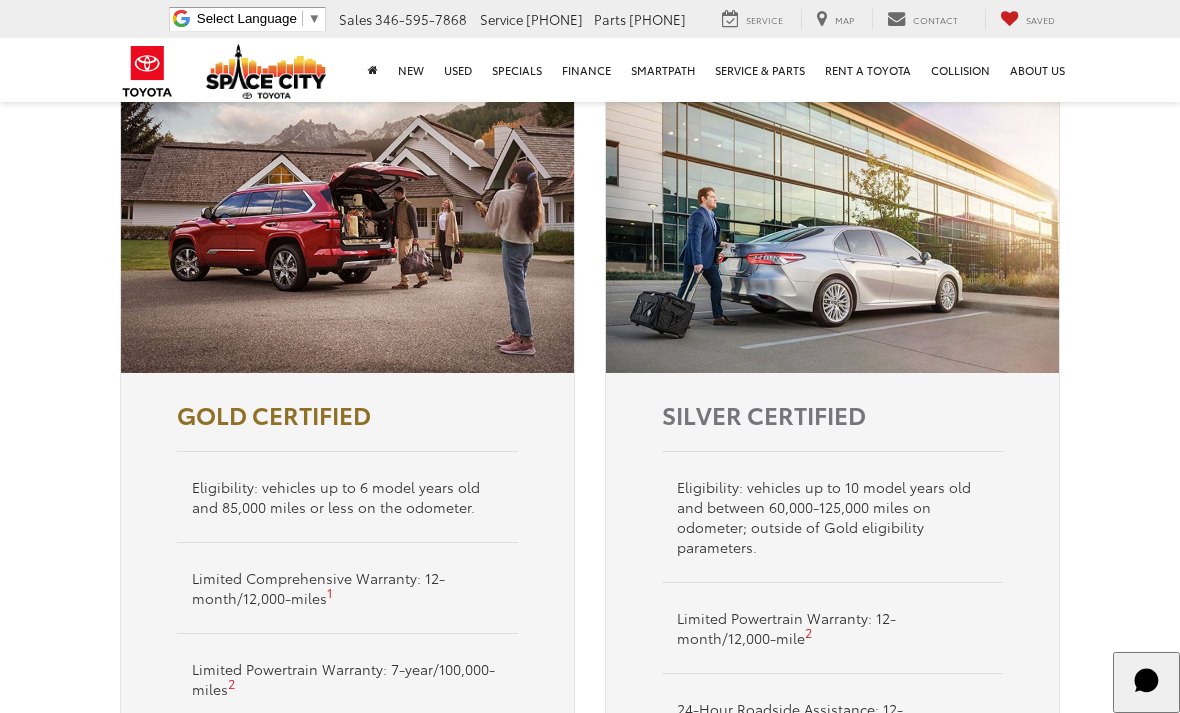 scroll, scrollTop: 0, scrollLeft: 0, axis: both 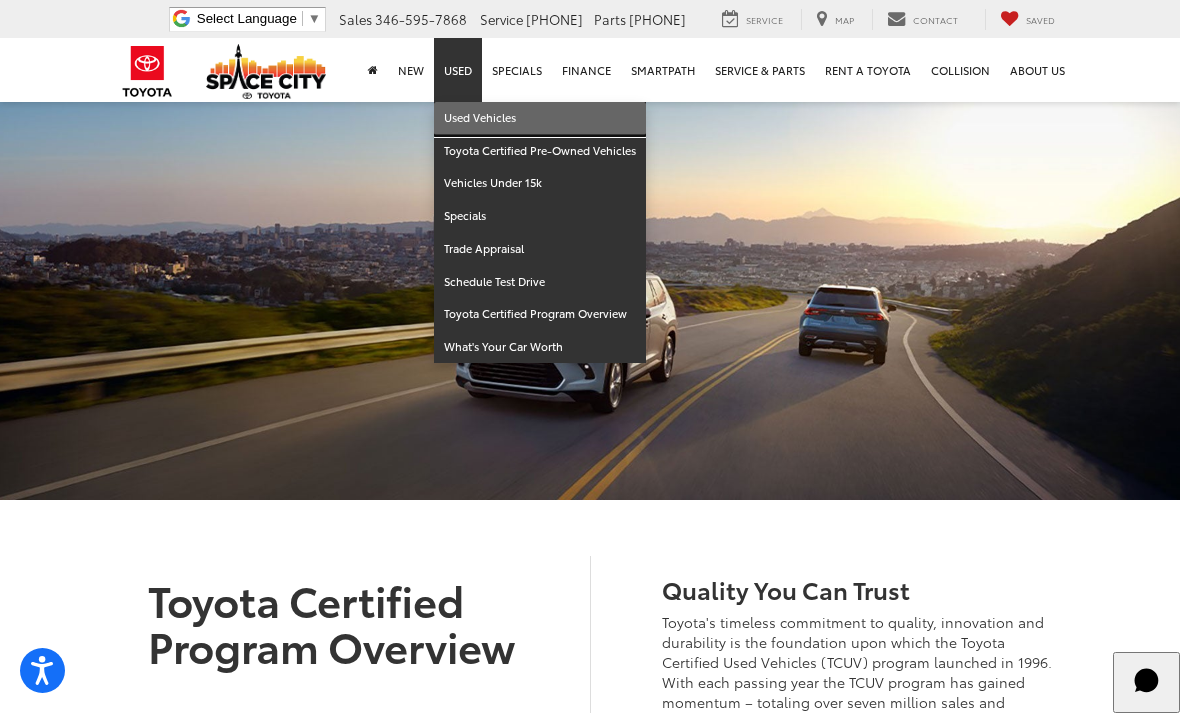 click on "Used Vehicles" at bounding box center [540, 118] 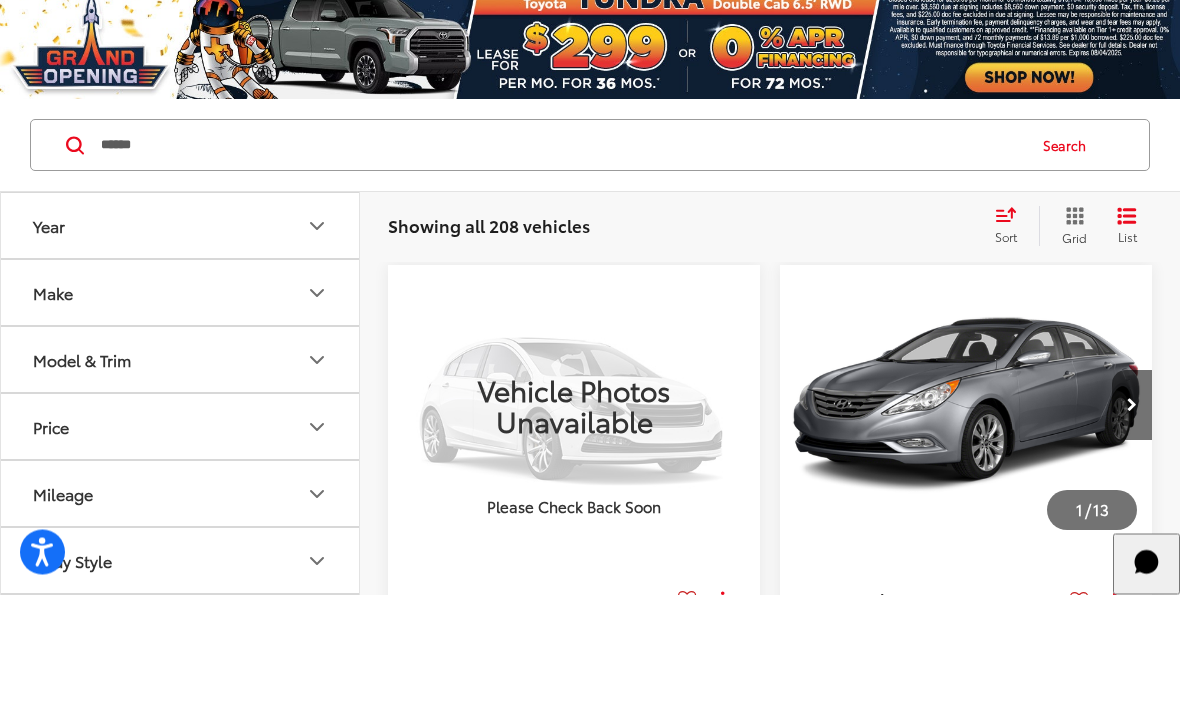 scroll, scrollTop: 119, scrollLeft: 0, axis: vertical 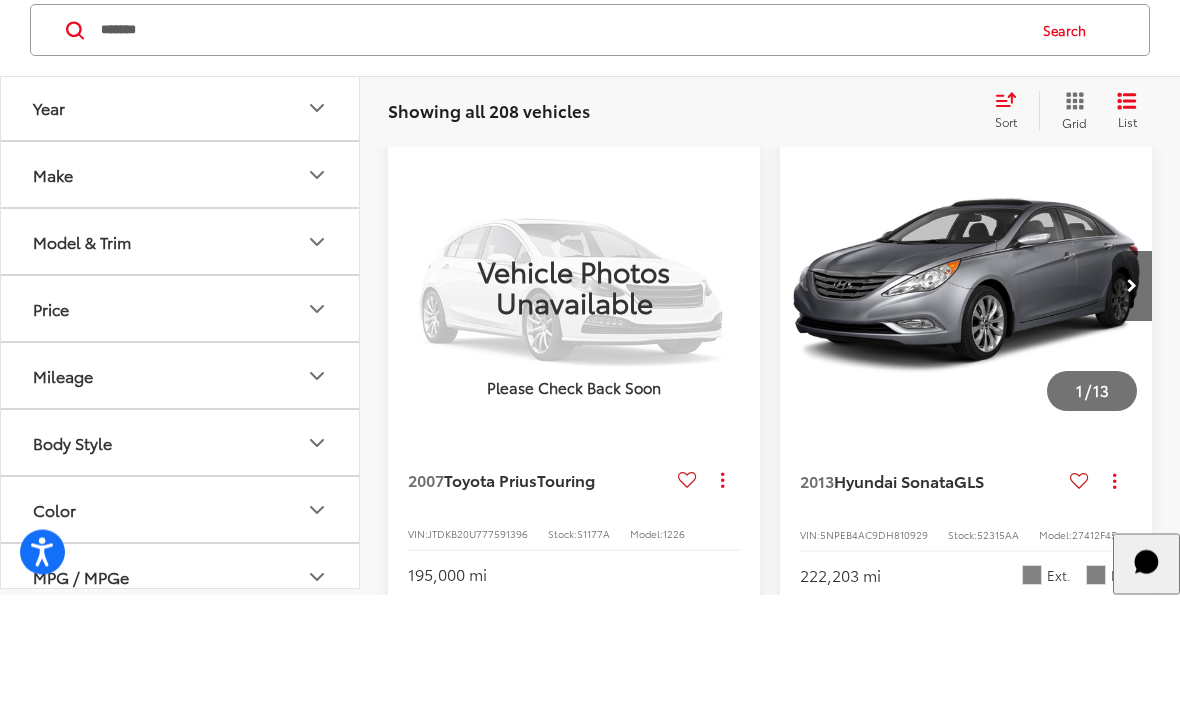 type on "*******" 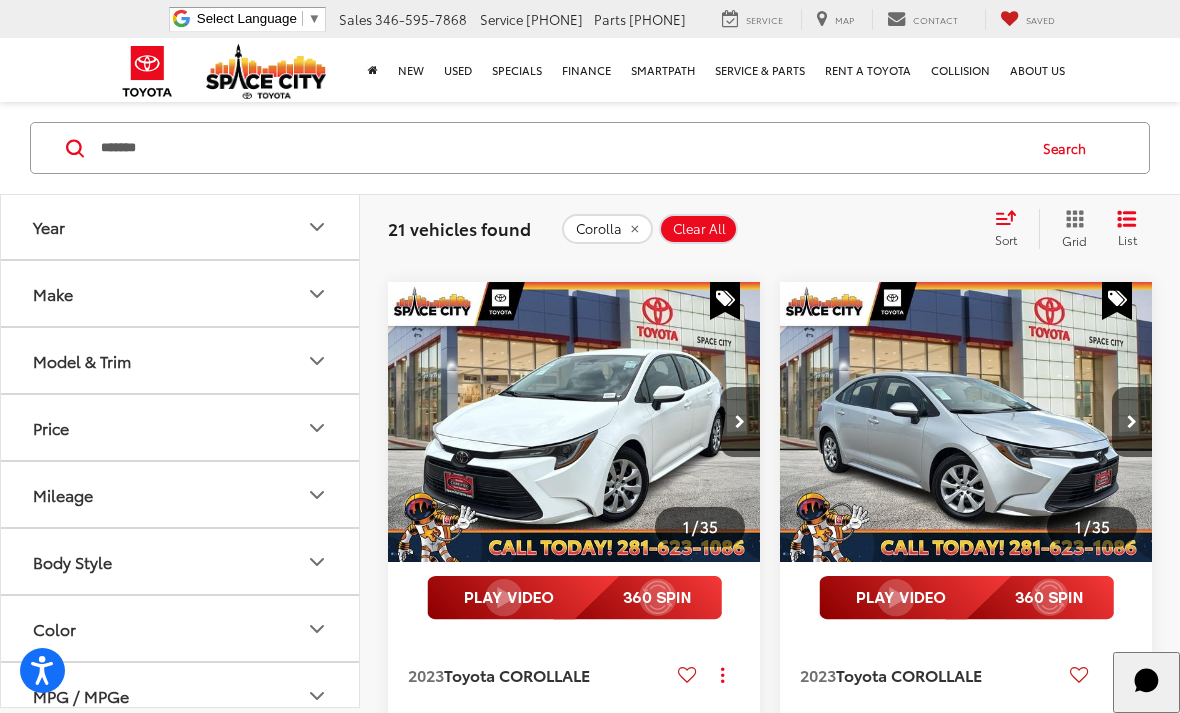 scroll, scrollTop: 2262, scrollLeft: 0, axis: vertical 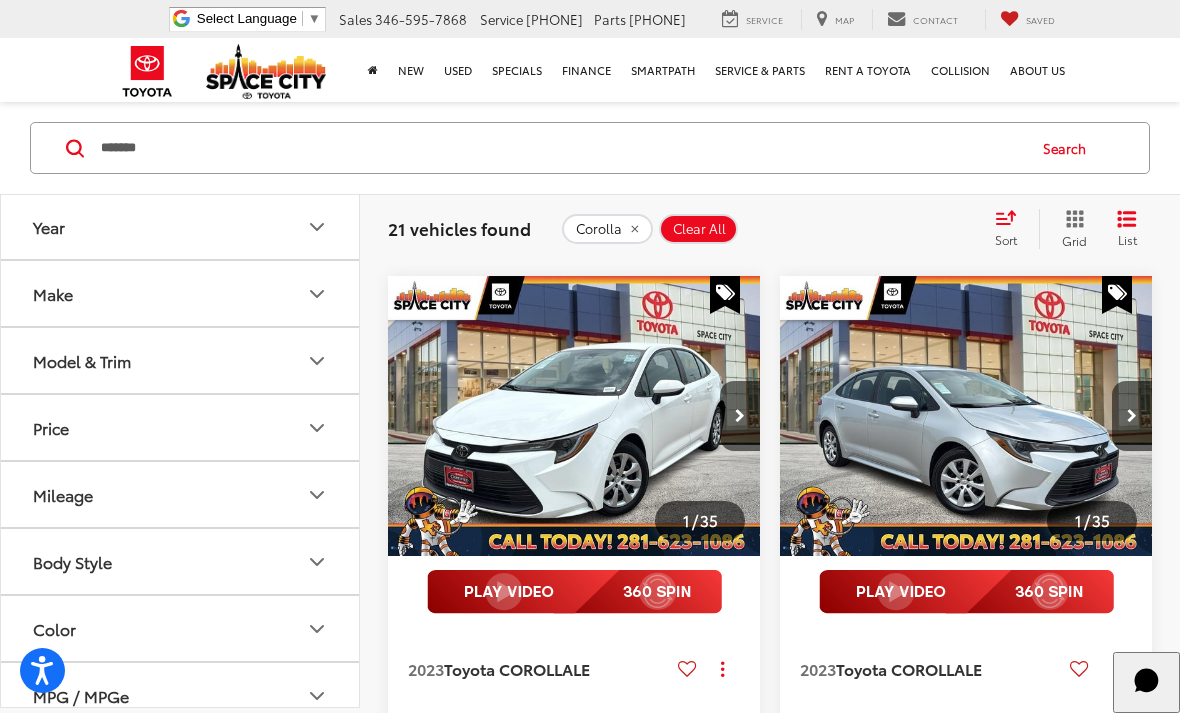 click on "Mileage" at bounding box center [181, 494] 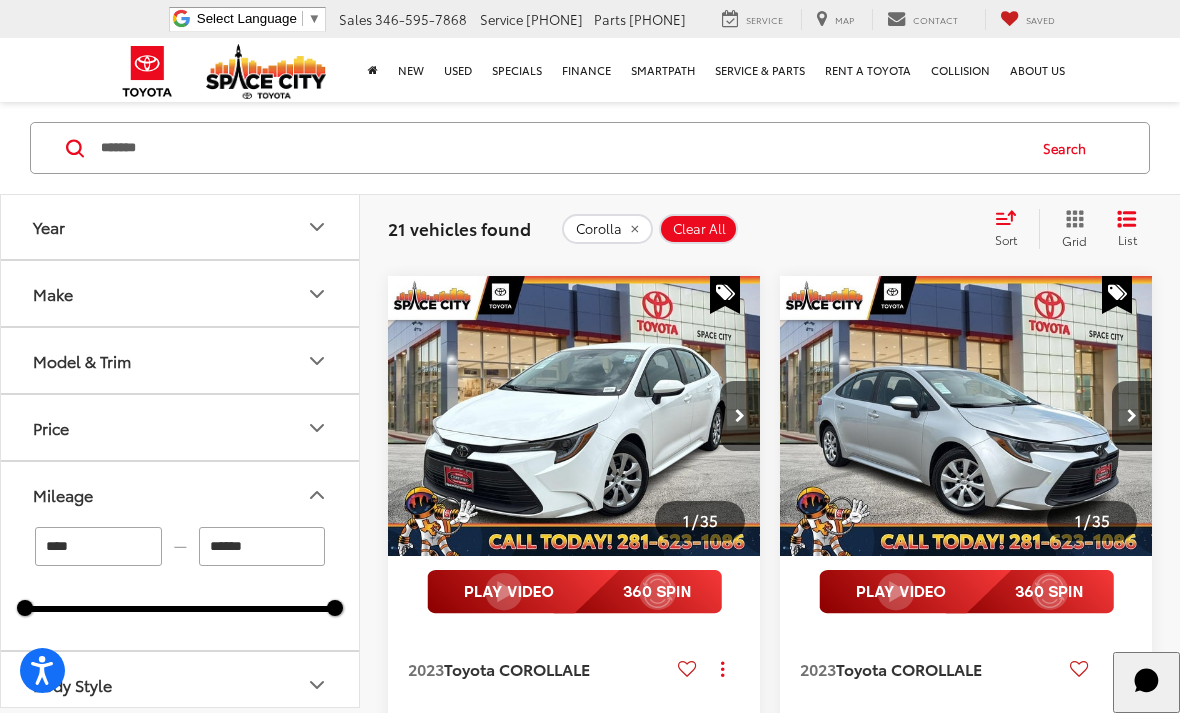 click on "****" at bounding box center [98, 546] 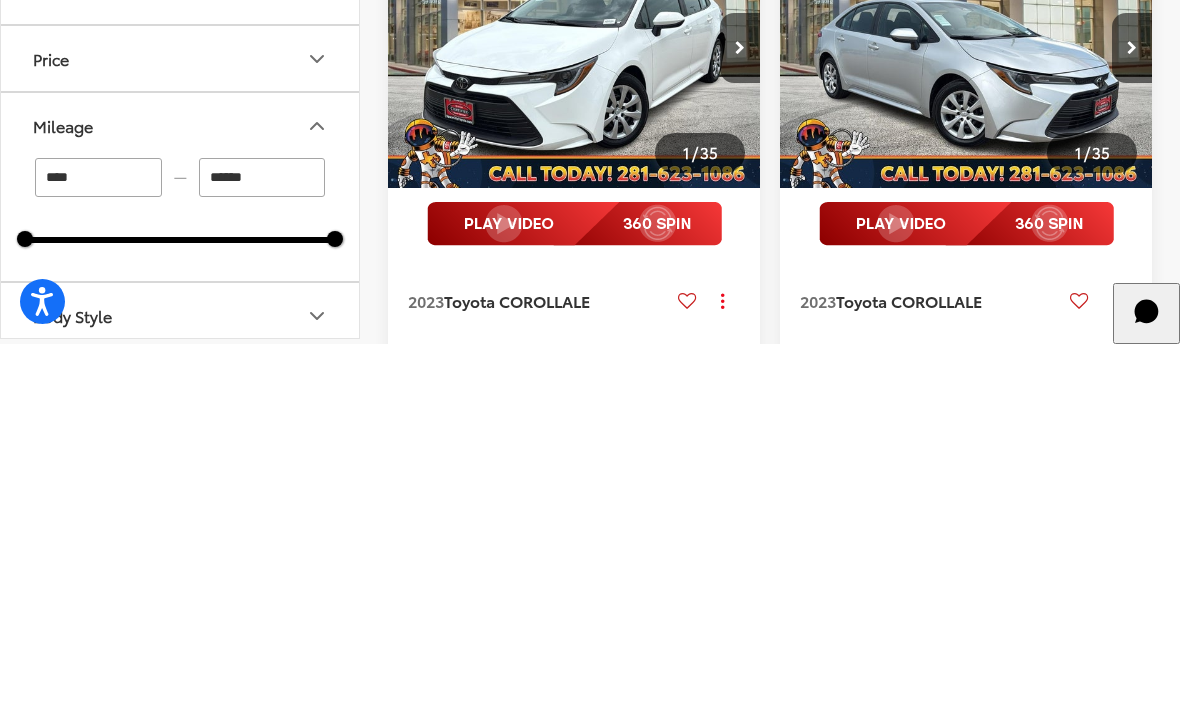 click on "******" at bounding box center (262, 546) 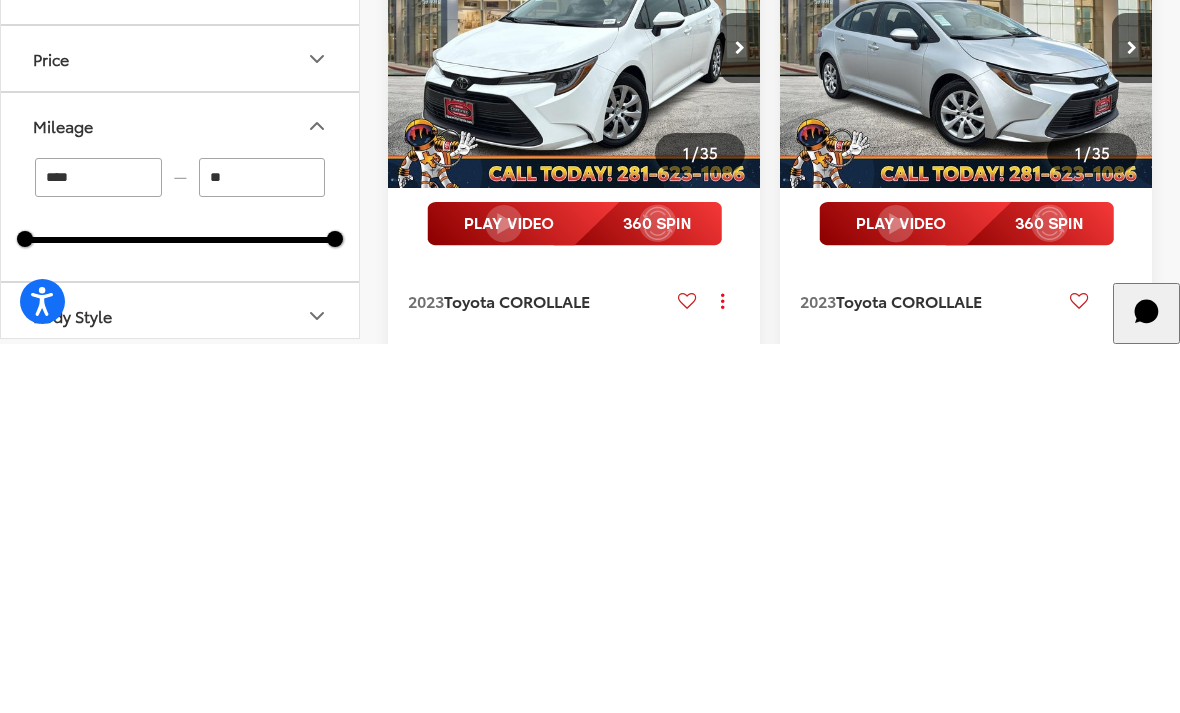 type on "*" 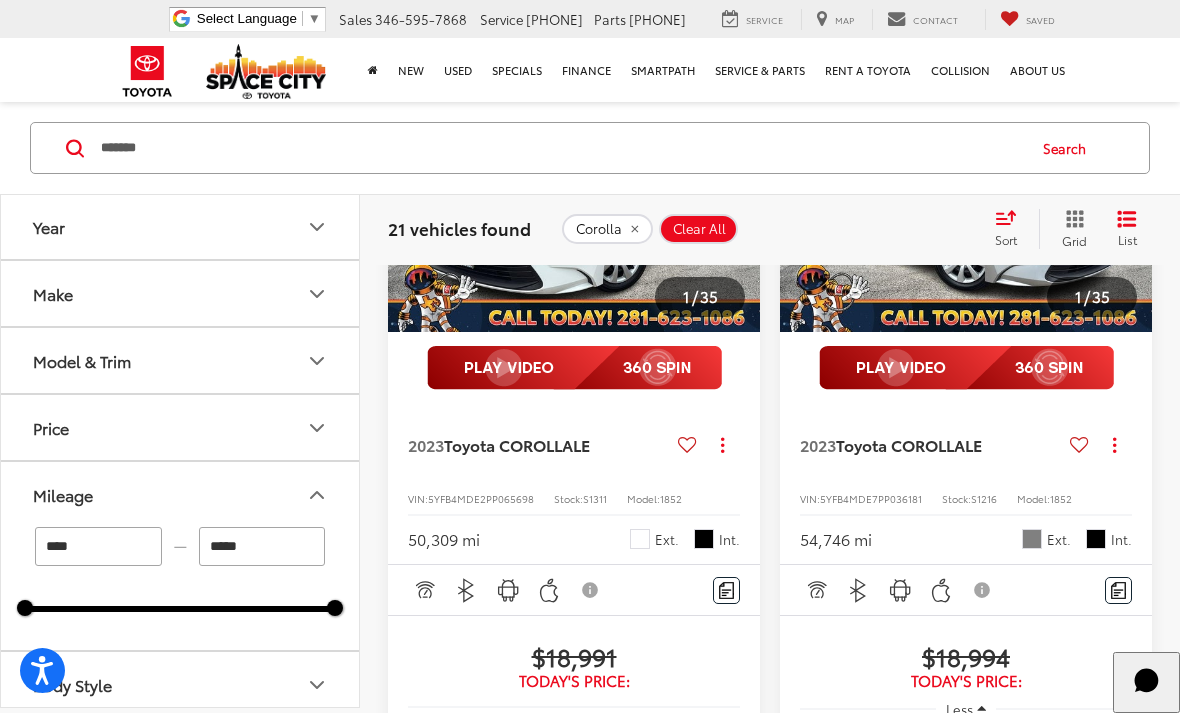 scroll, scrollTop: 2716, scrollLeft: 0, axis: vertical 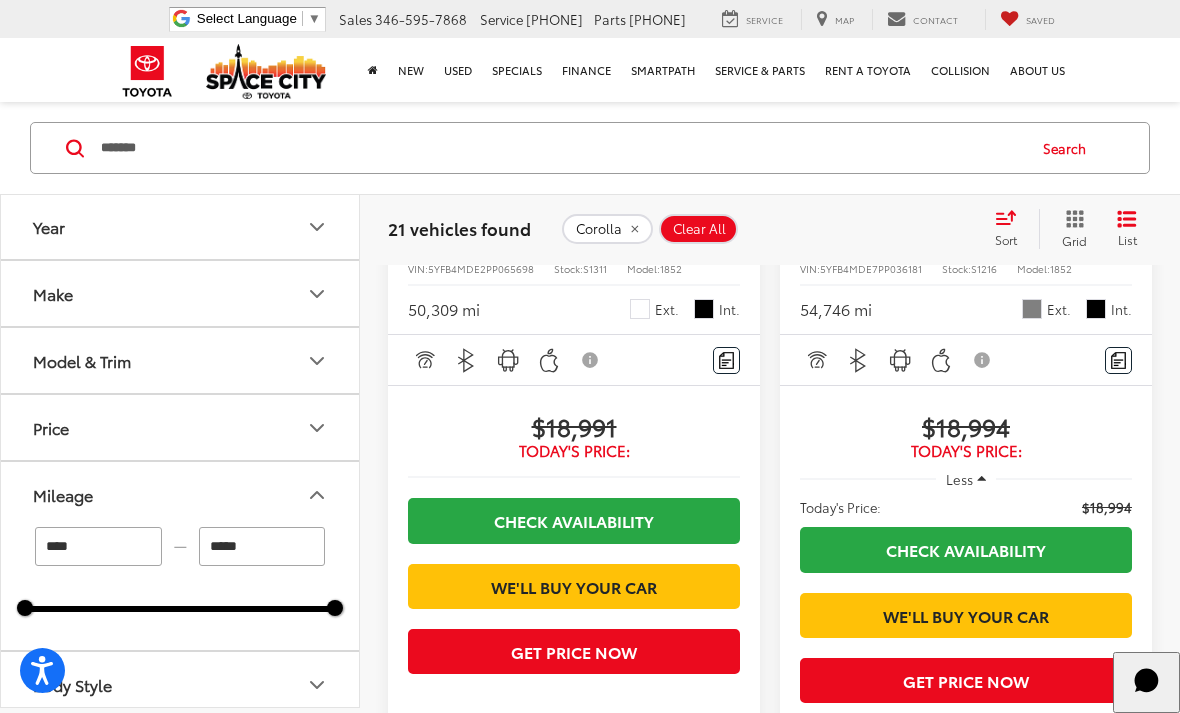 click on "*****" at bounding box center (262, 546) 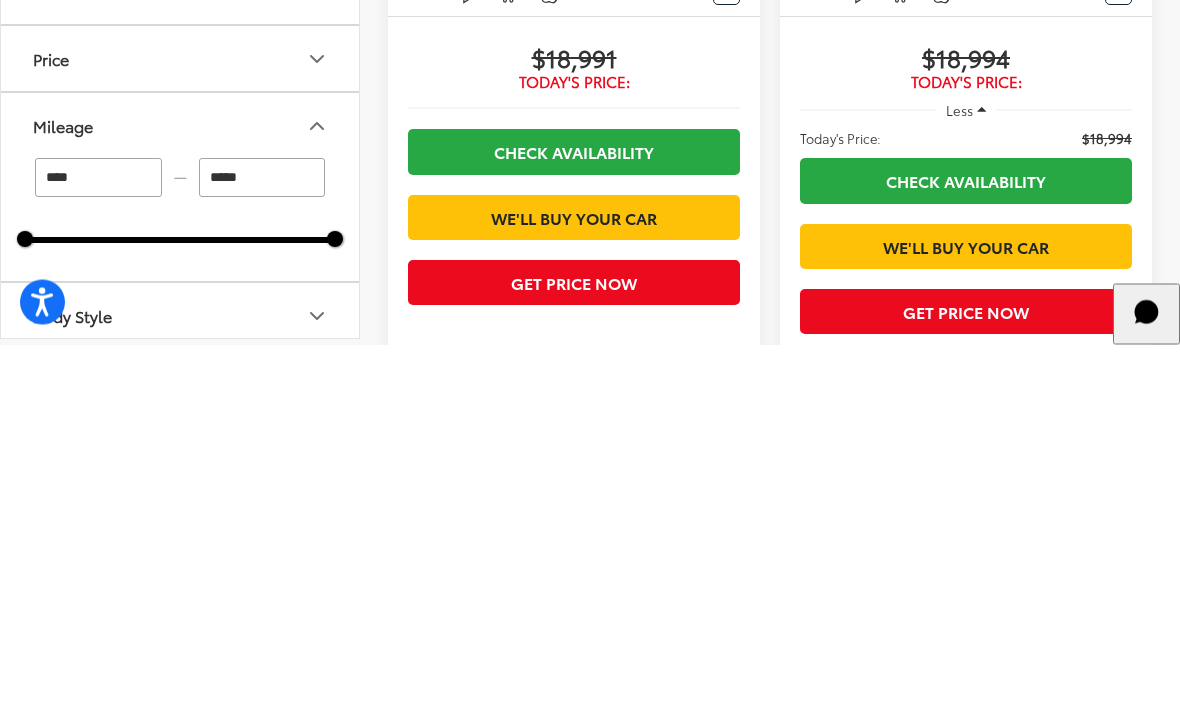 scroll, scrollTop: 3085, scrollLeft: 0, axis: vertical 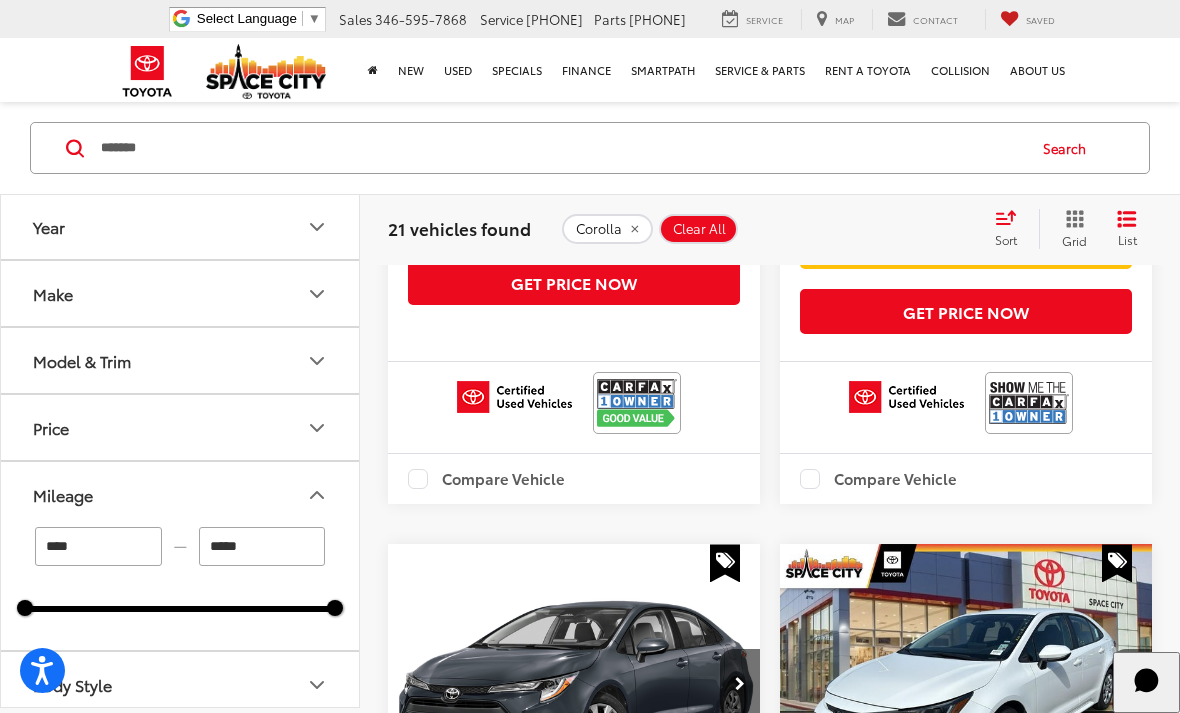 click on "*****" at bounding box center [262, 546] 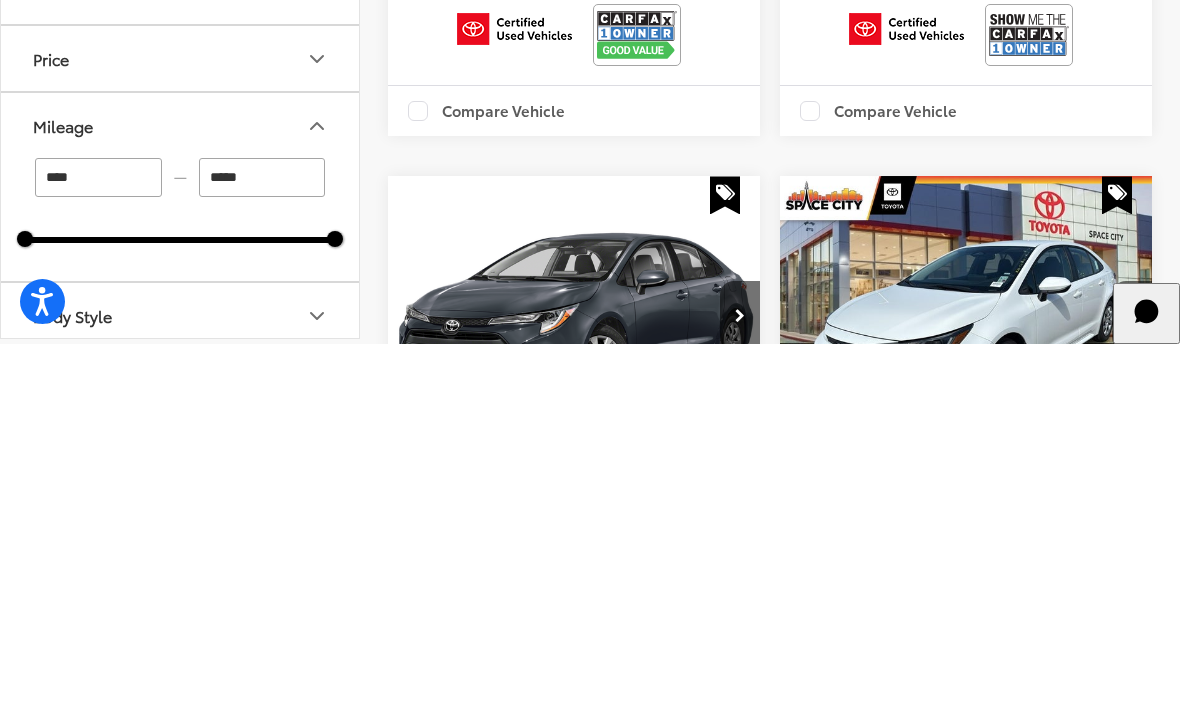 type on "*****" 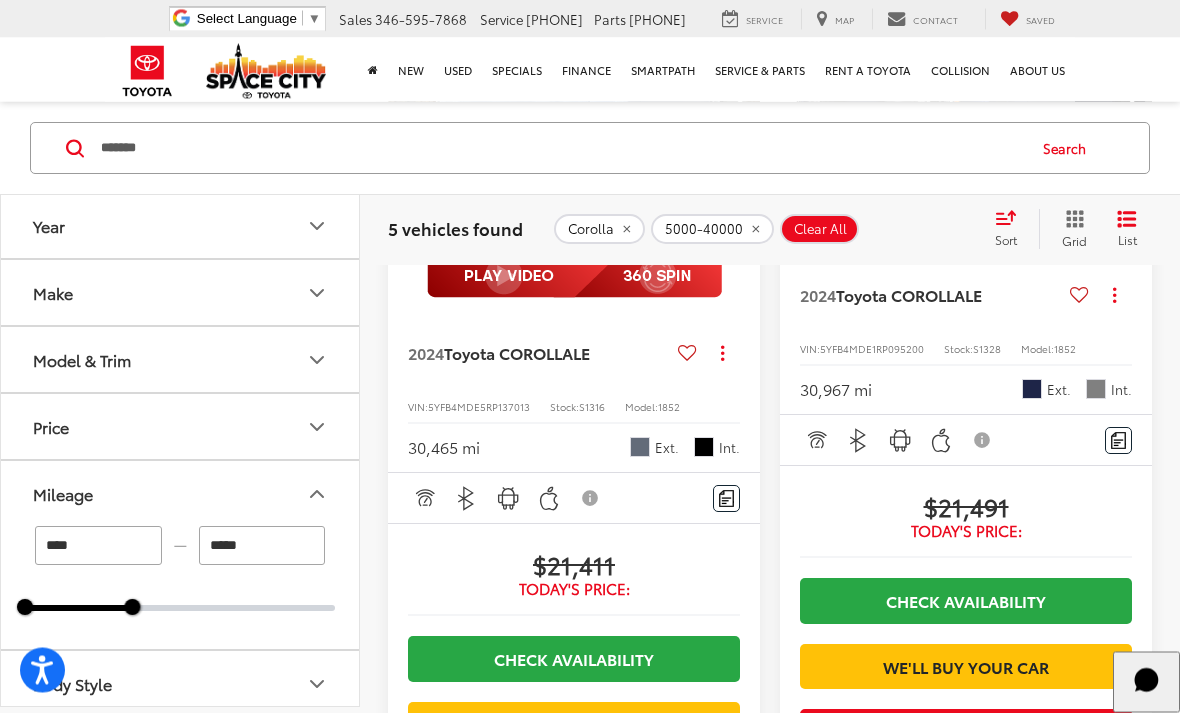 scroll, scrollTop: 424, scrollLeft: 0, axis: vertical 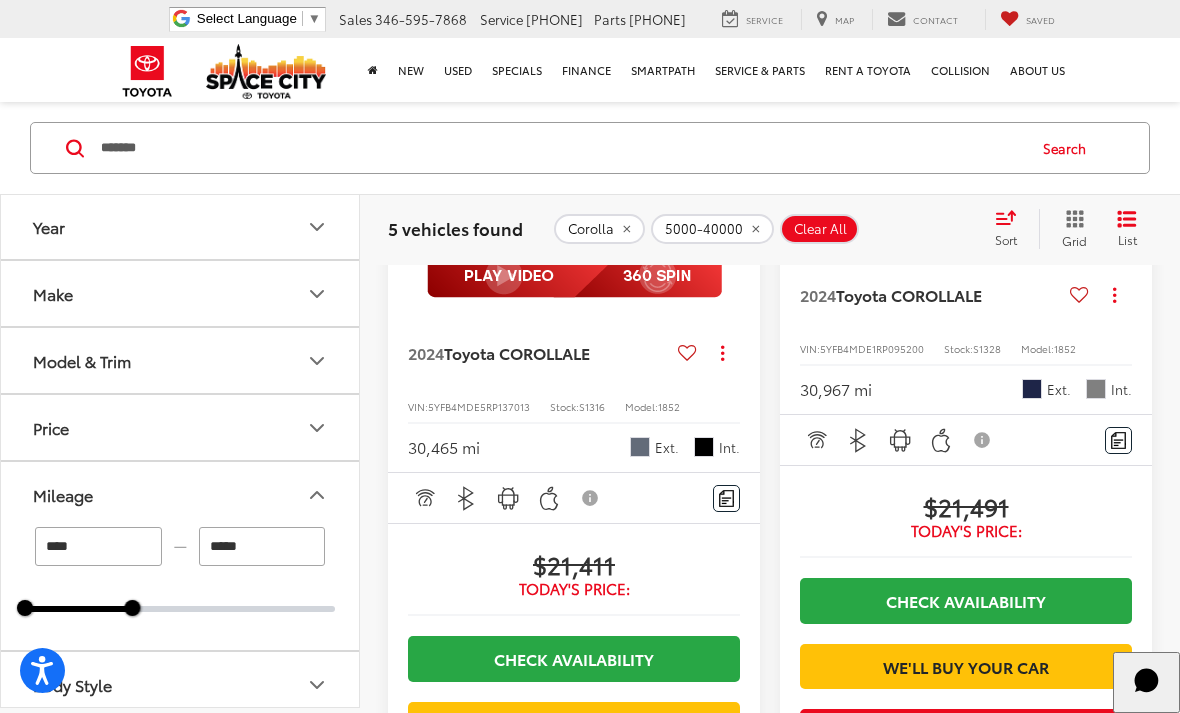 click on "Check Availability" at bounding box center [574, 658] 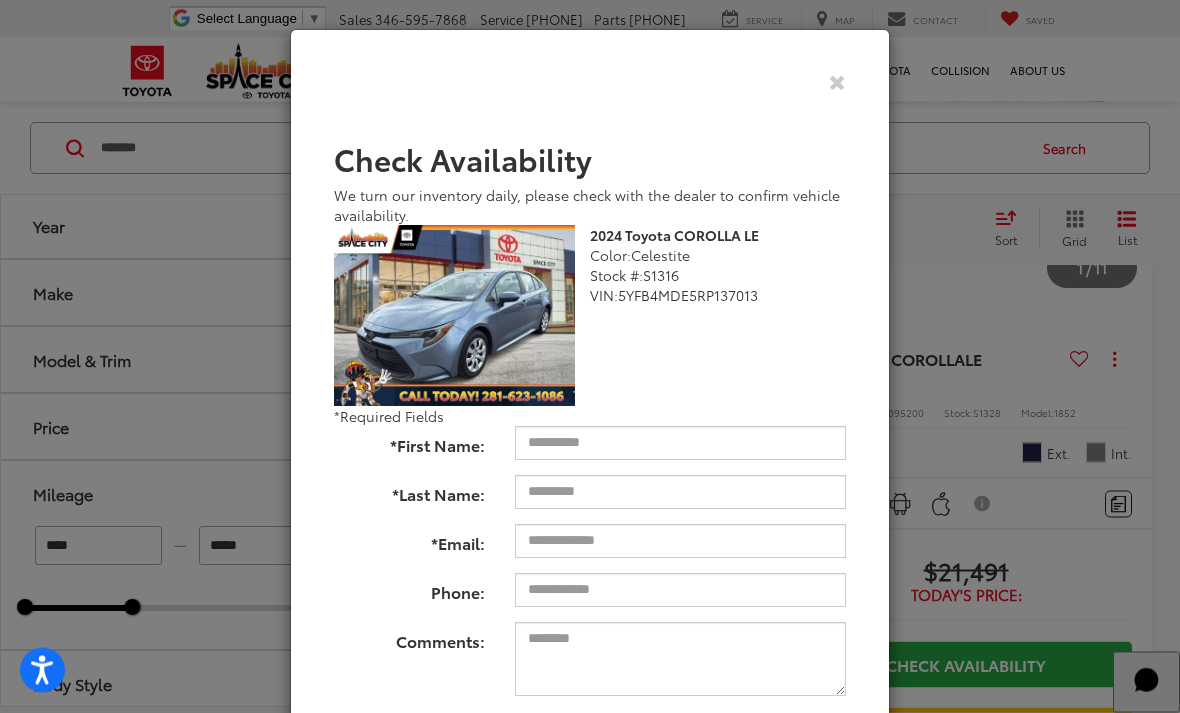 scroll, scrollTop: 363, scrollLeft: 0, axis: vertical 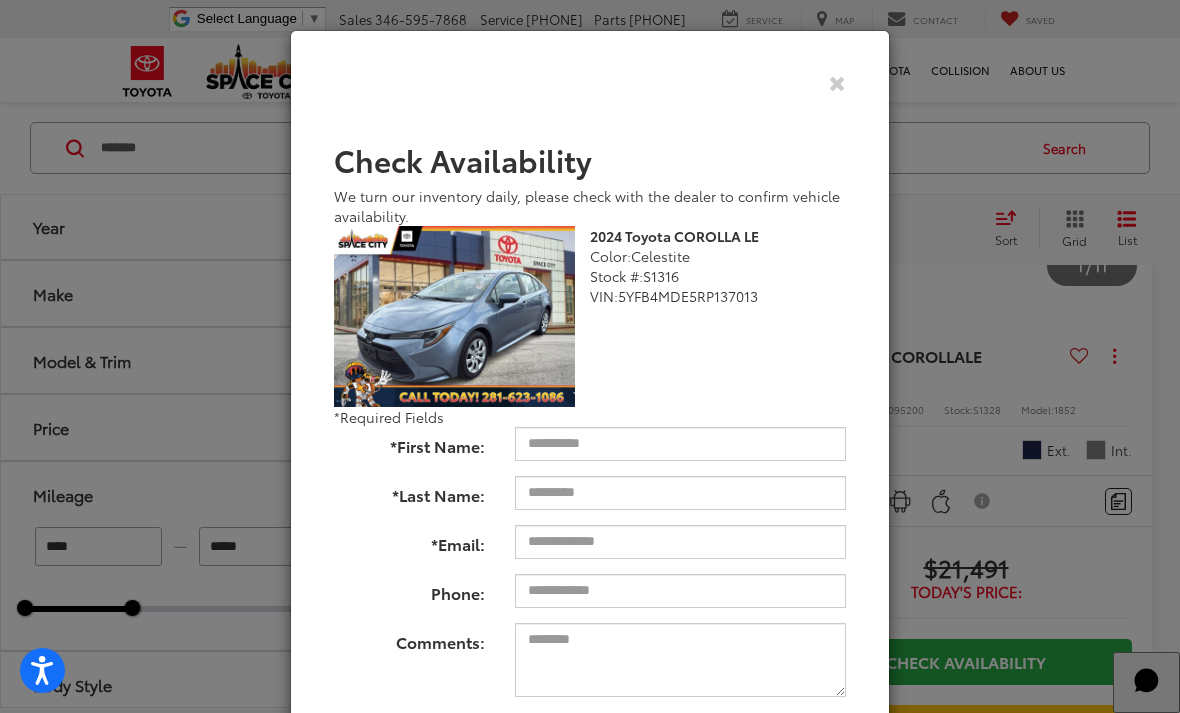click at bounding box center (837, 82) 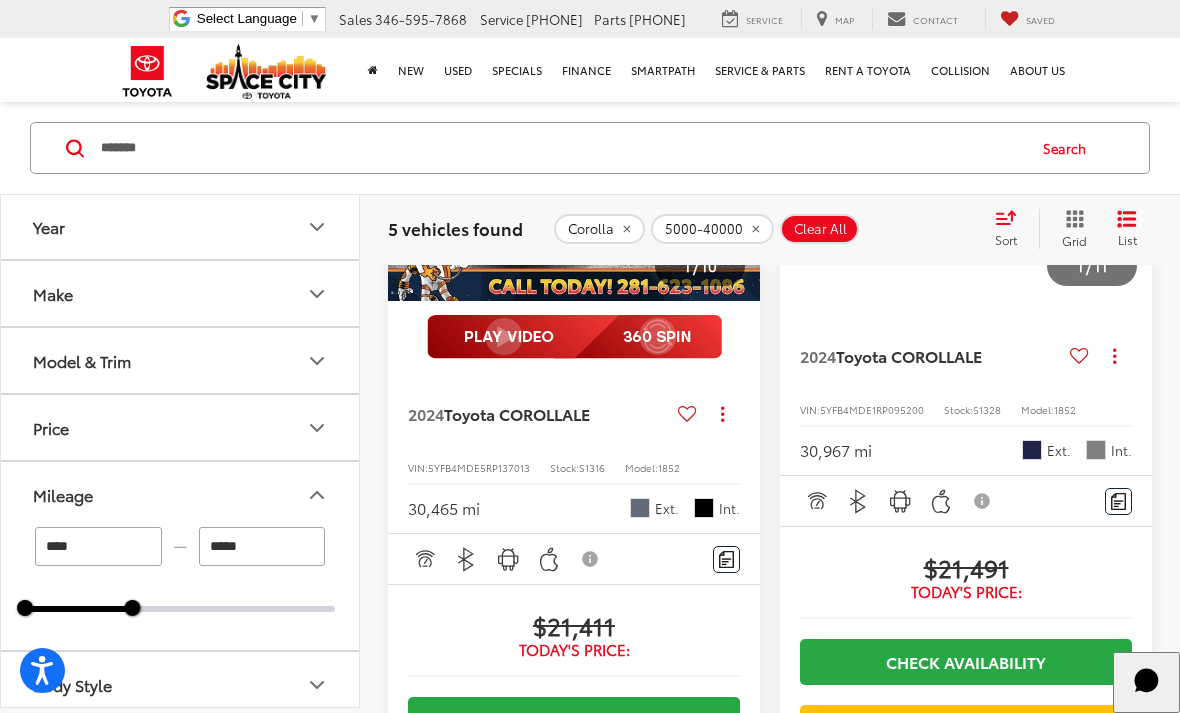 click on "Rent a Toyota" at bounding box center [868, 70] 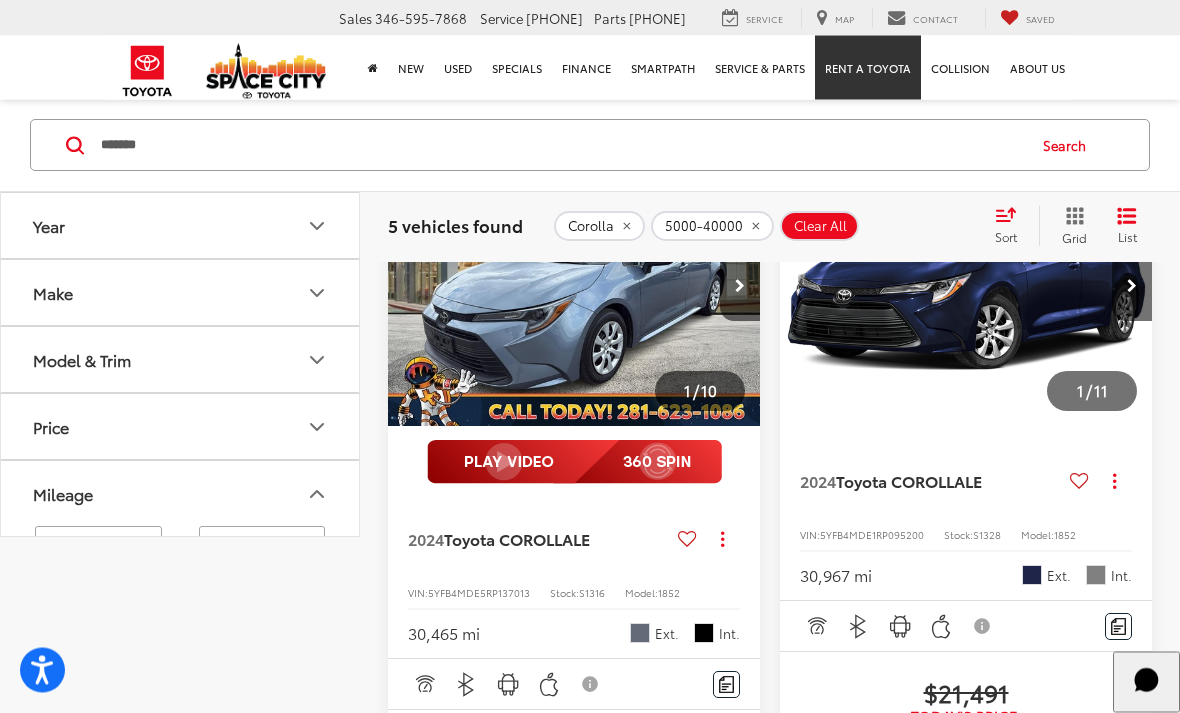 scroll, scrollTop: 0, scrollLeft: 0, axis: both 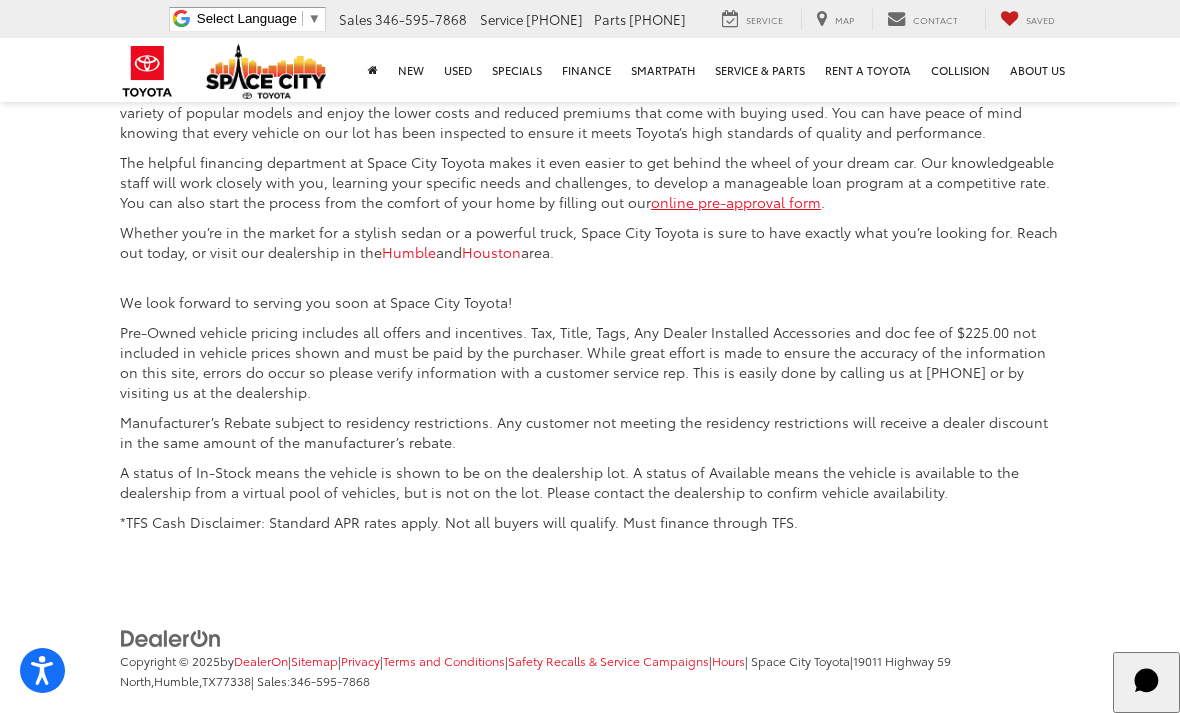 click on "2" at bounding box center [896, -129] 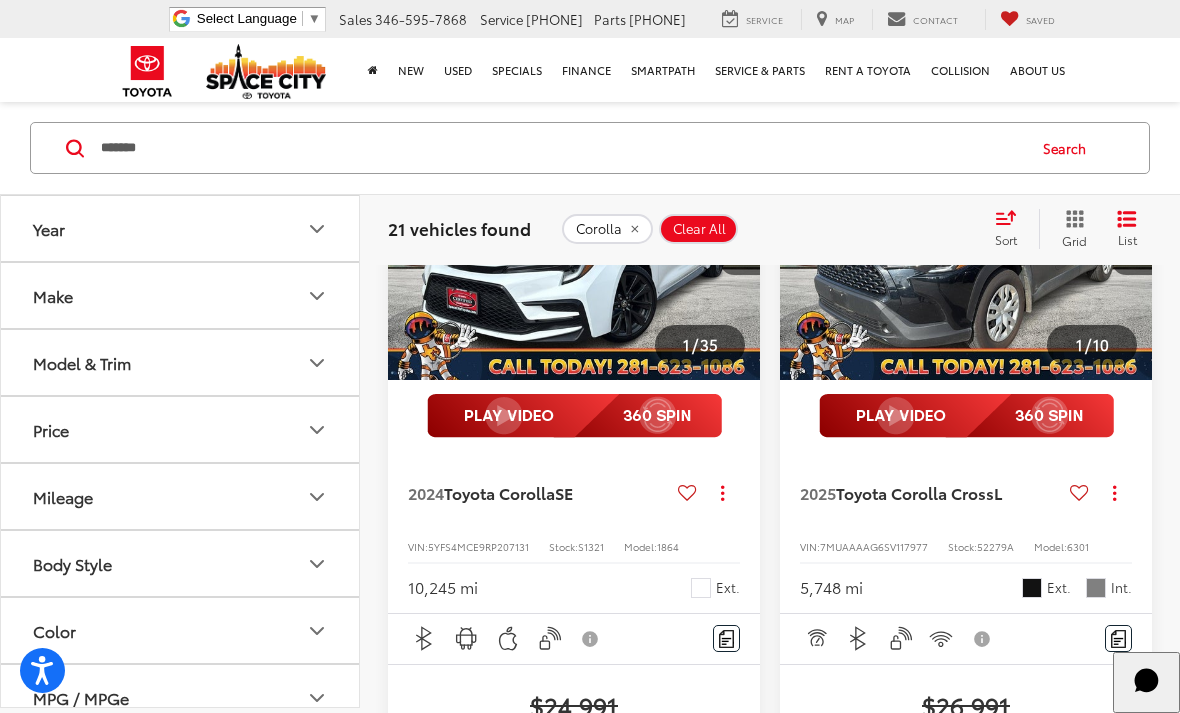 scroll, scrollTop: 3537, scrollLeft: 0, axis: vertical 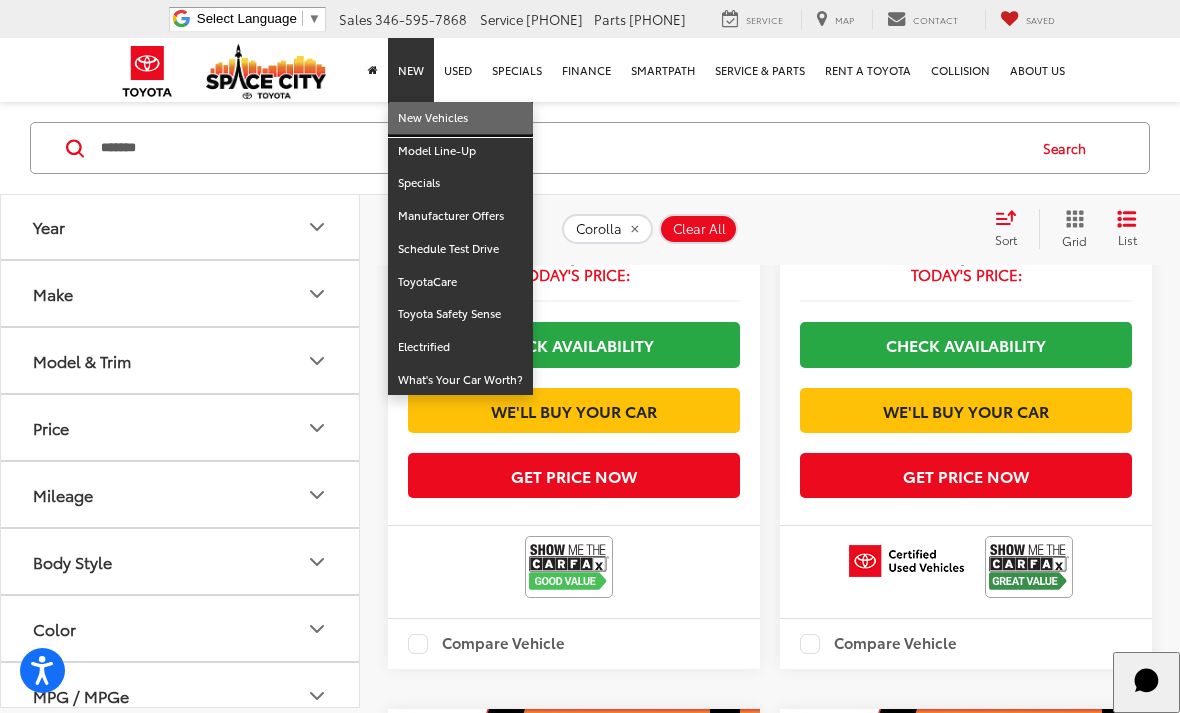 click on "New Vehicles" at bounding box center (460, 118) 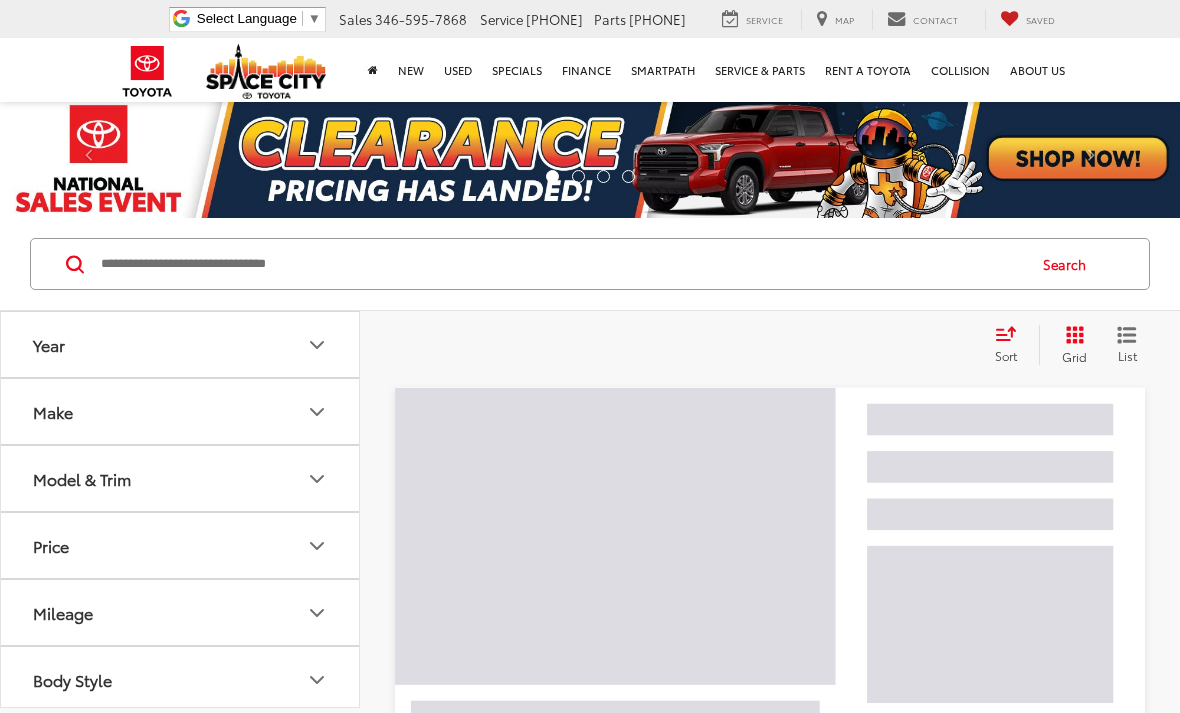 scroll, scrollTop: 0, scrollLeft: 0, axis: both 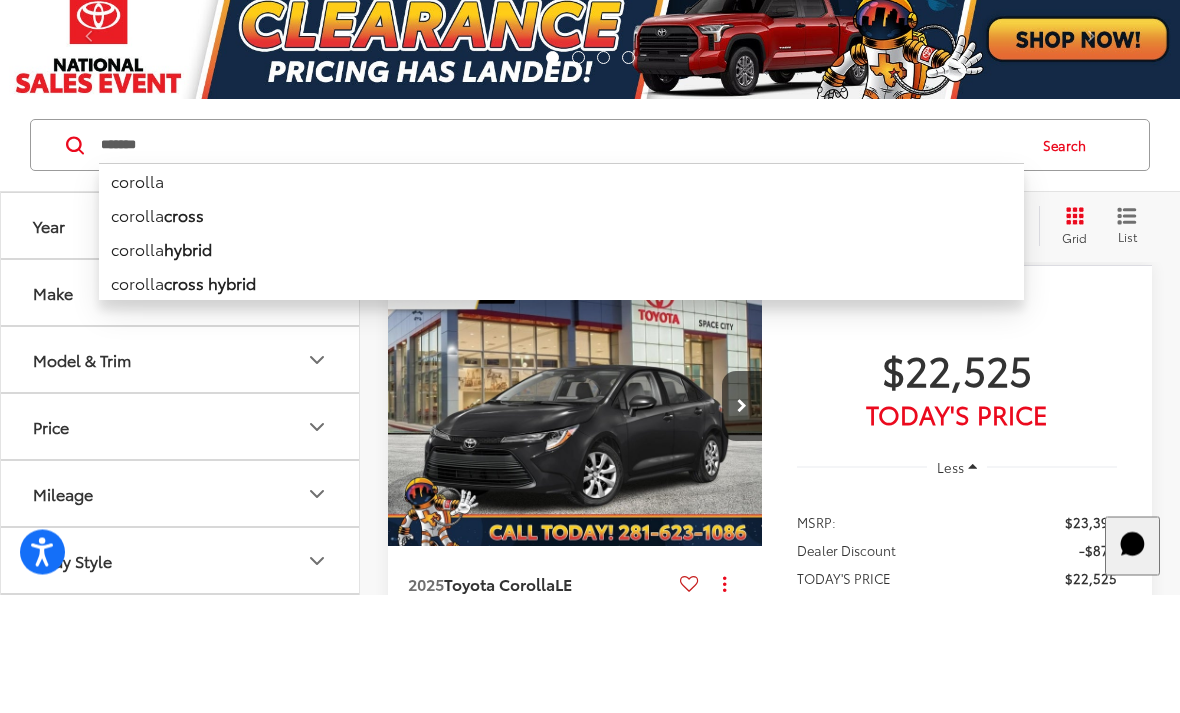 type on "*******" 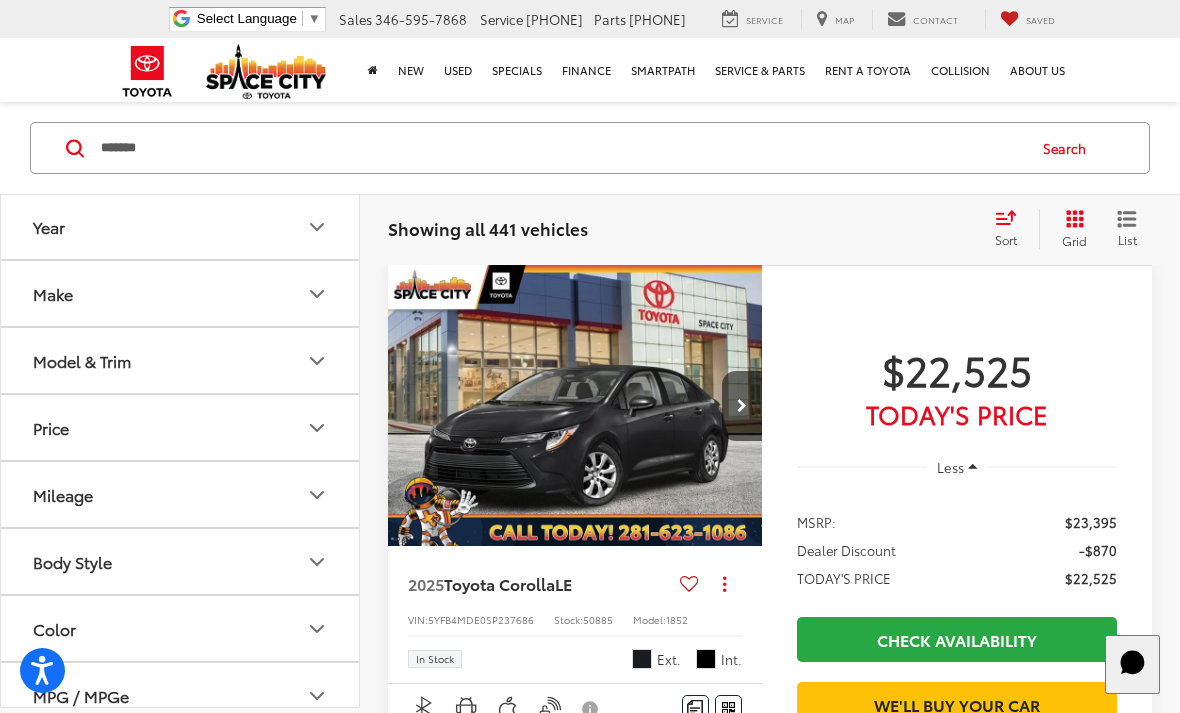 scroll, scrollTop: 116, scrollLeft: 0, axis: vertical 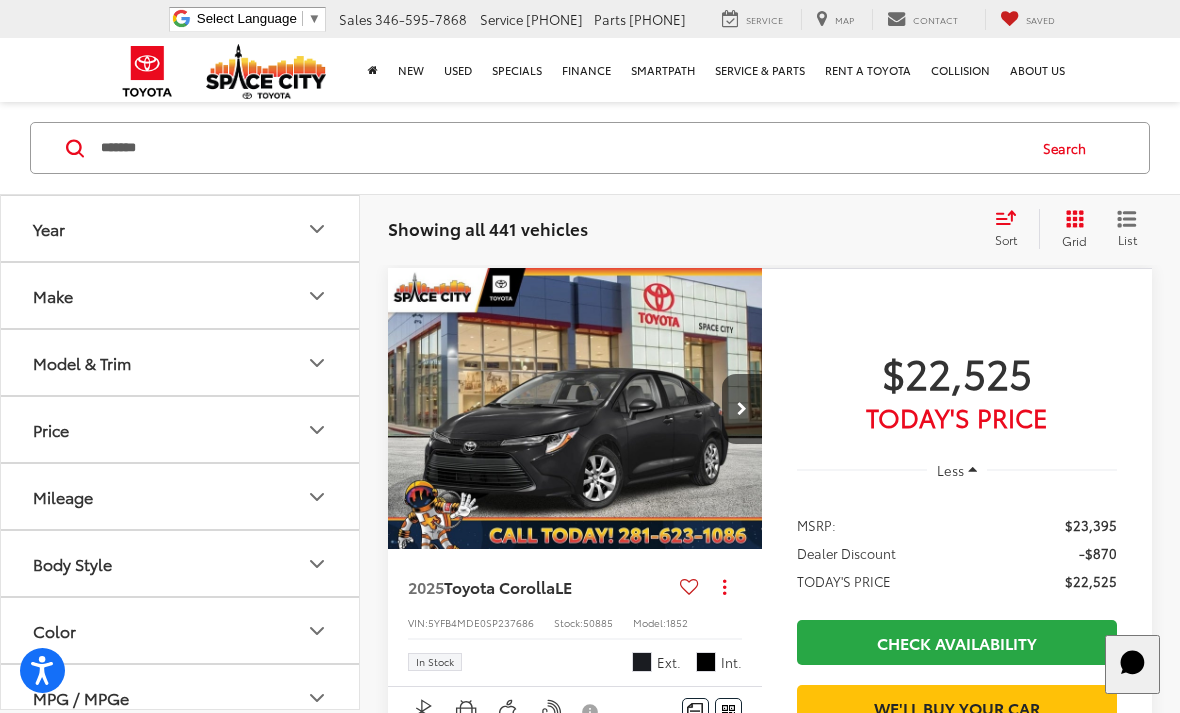 click on "Search" at bounding box center (1069, 148) 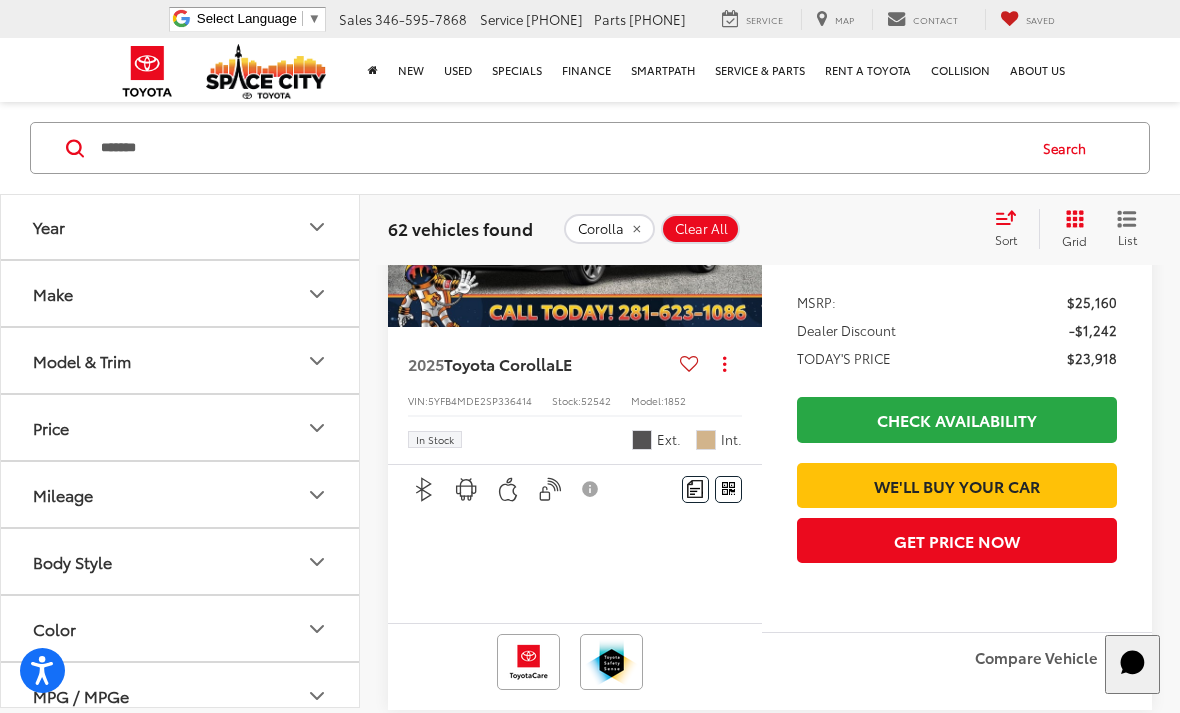 scroll, scrollTop: 1748, scrollLeft: 0, axis: vertical 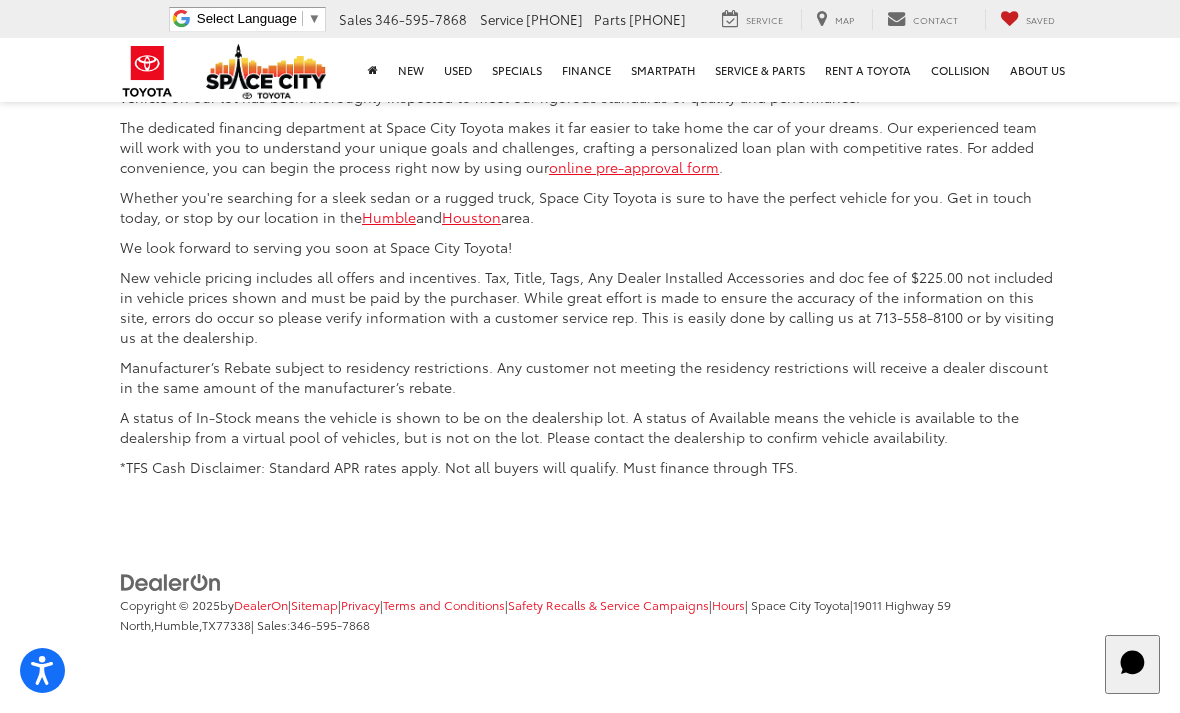 click on "2" at bounding box center [806, -165] 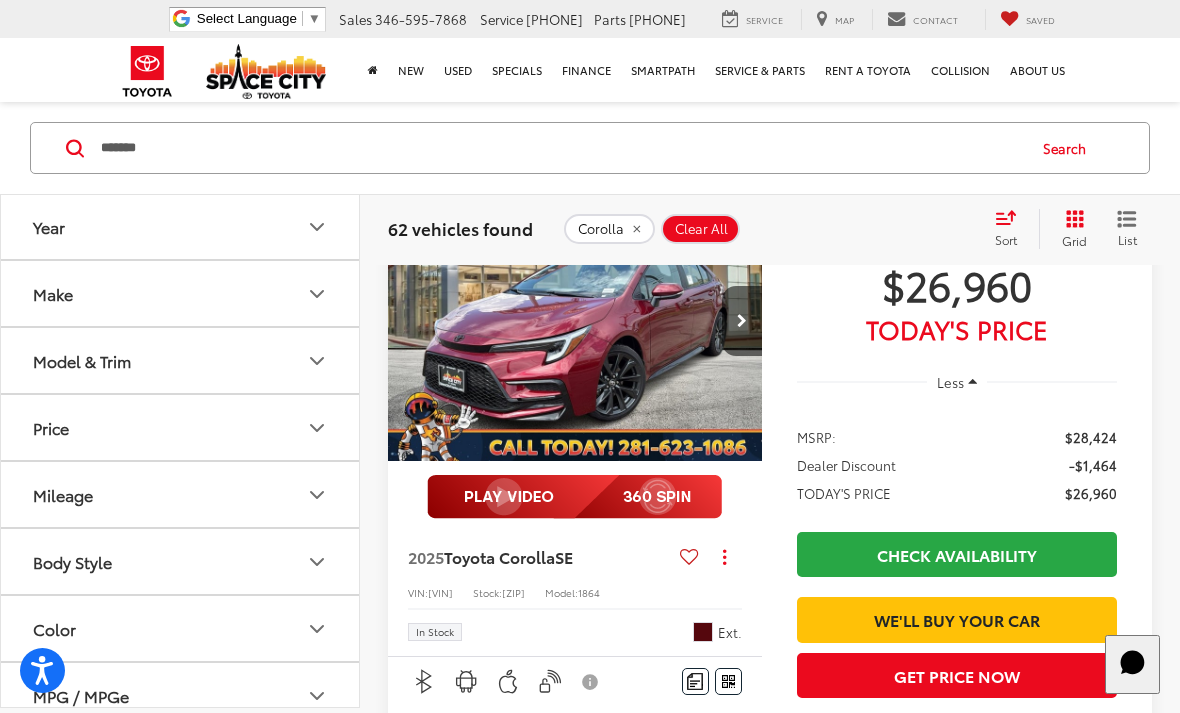 scroll, scrollTop: 942, scrollLeft: 0, axis: vertical 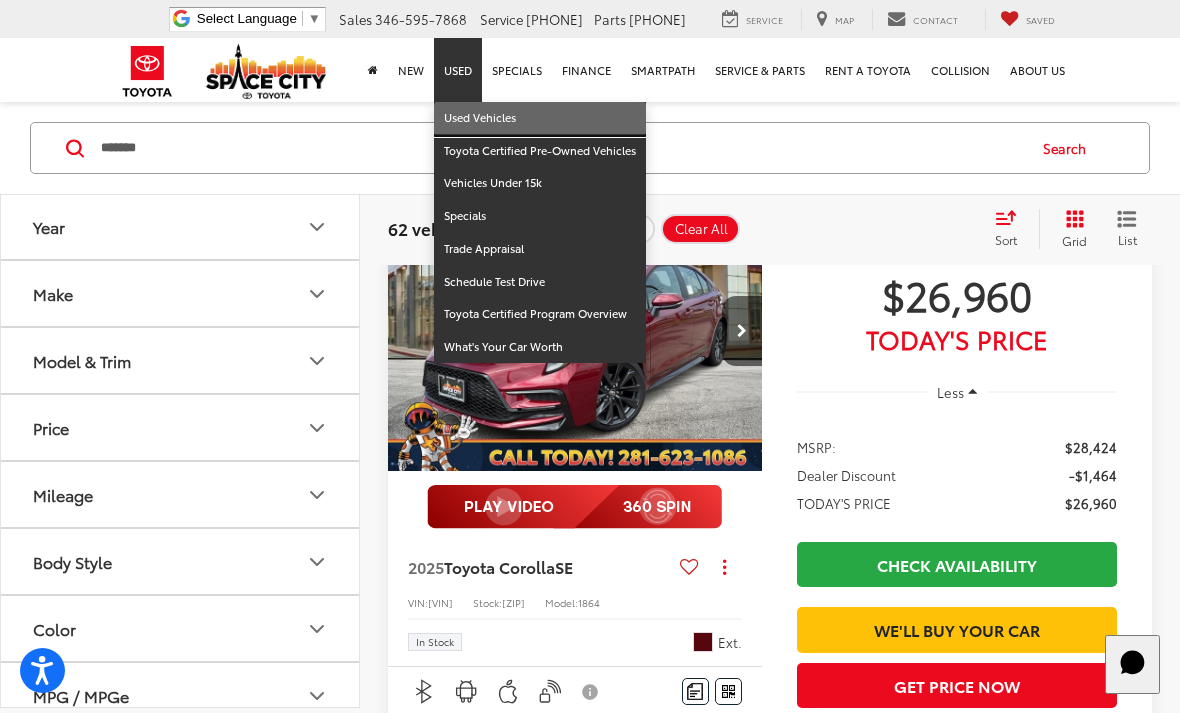 click on "Used Vehicles" at bounding box center [540, 118] 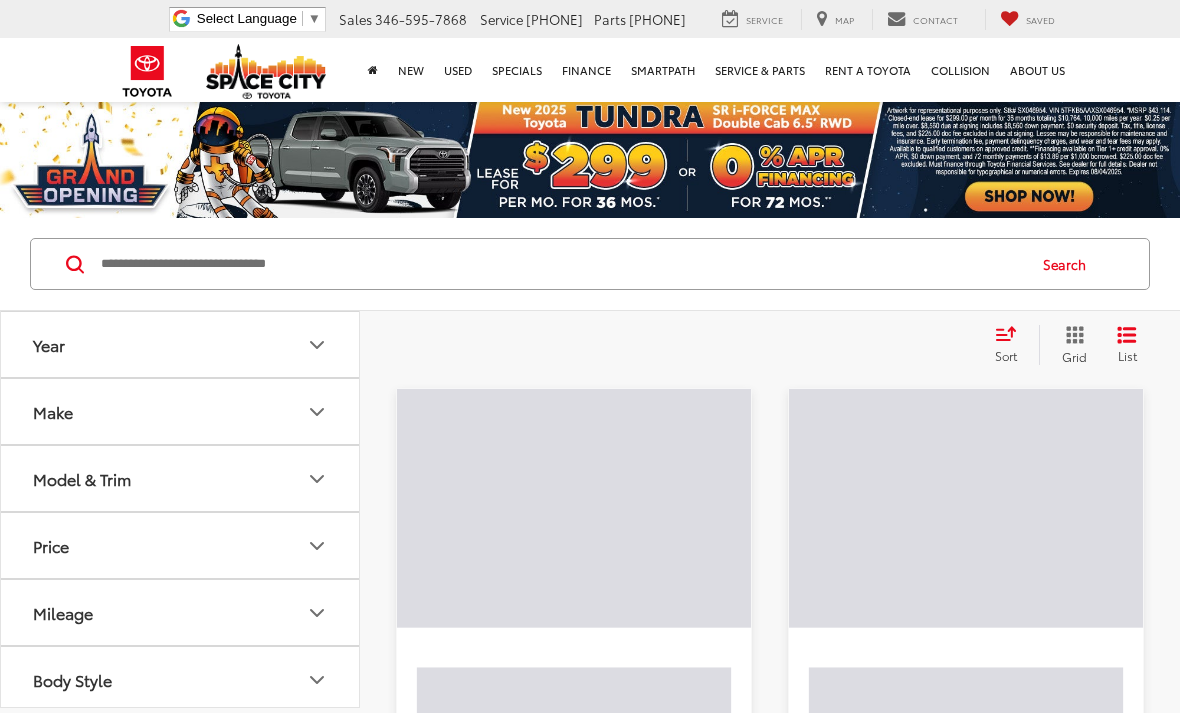 scroll, scrollTop: 0, scrollLeft: 0, axis: both 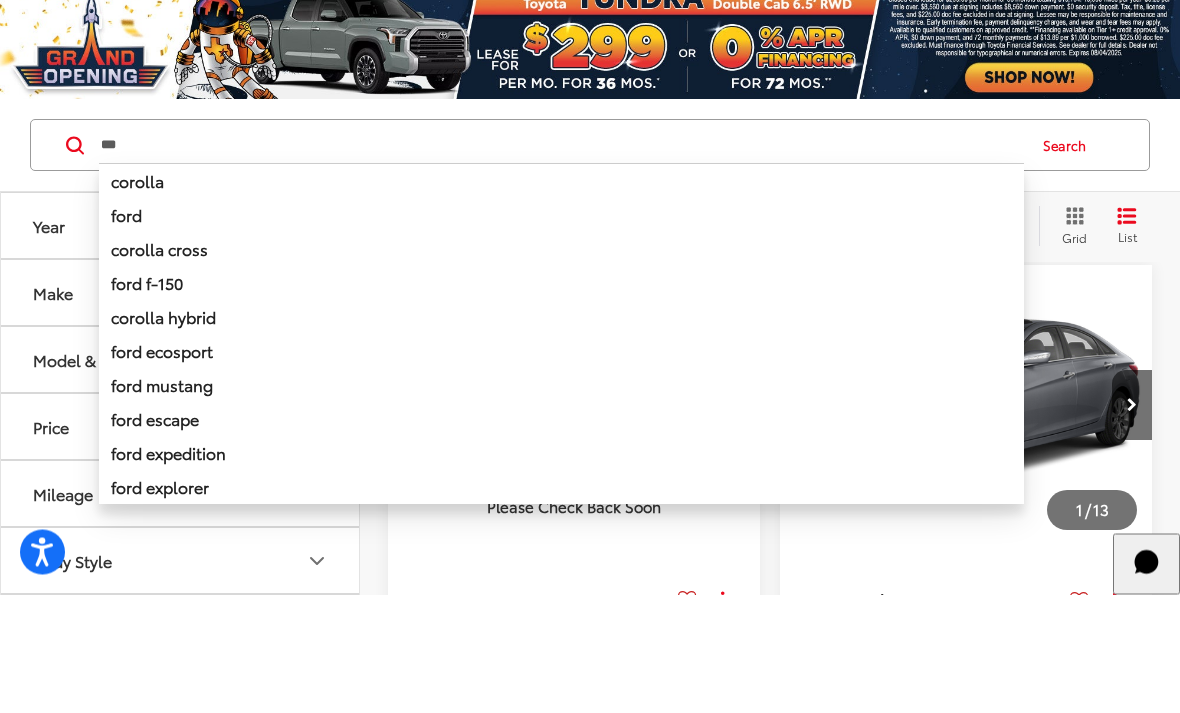 click on "corolla" at bounding box center (137, 299) 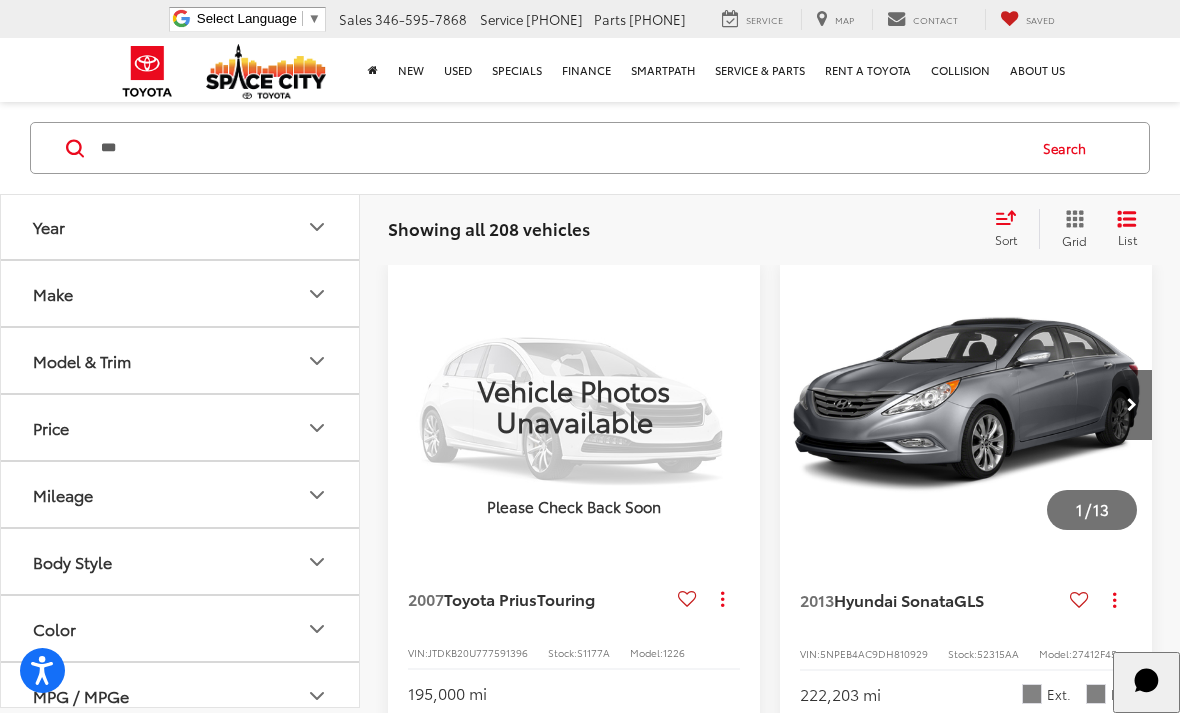 type on "*******" 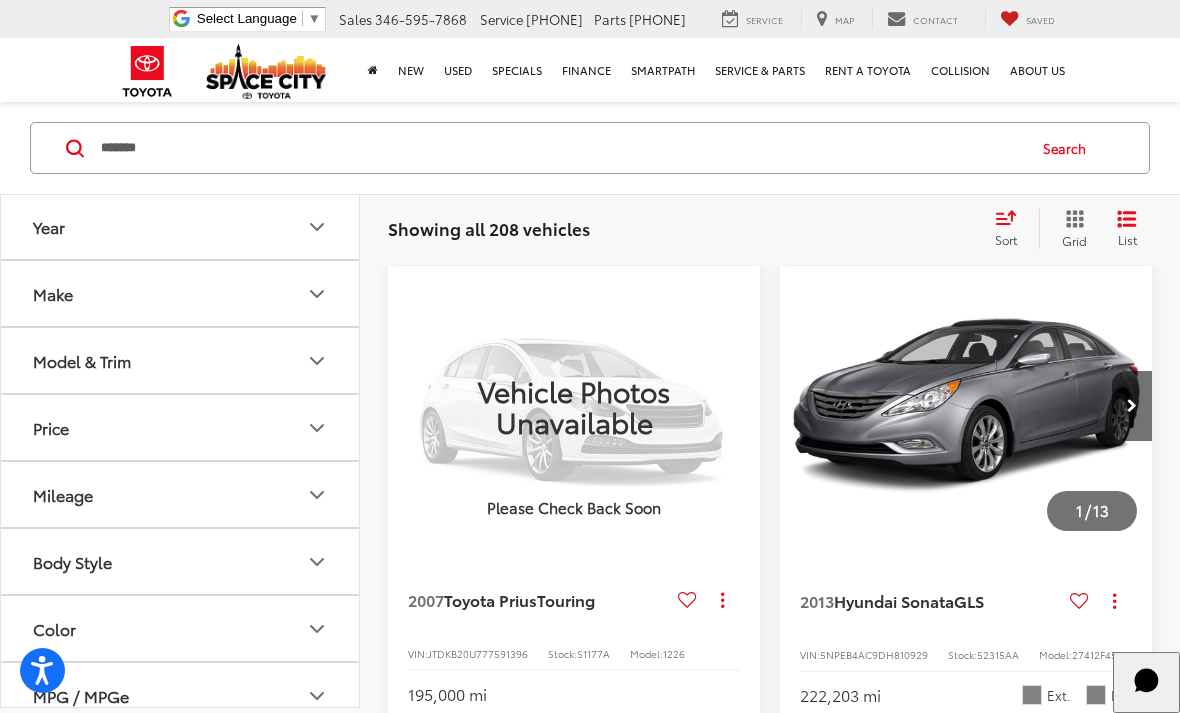 click on "Search" at bounding box center (1069, 148) 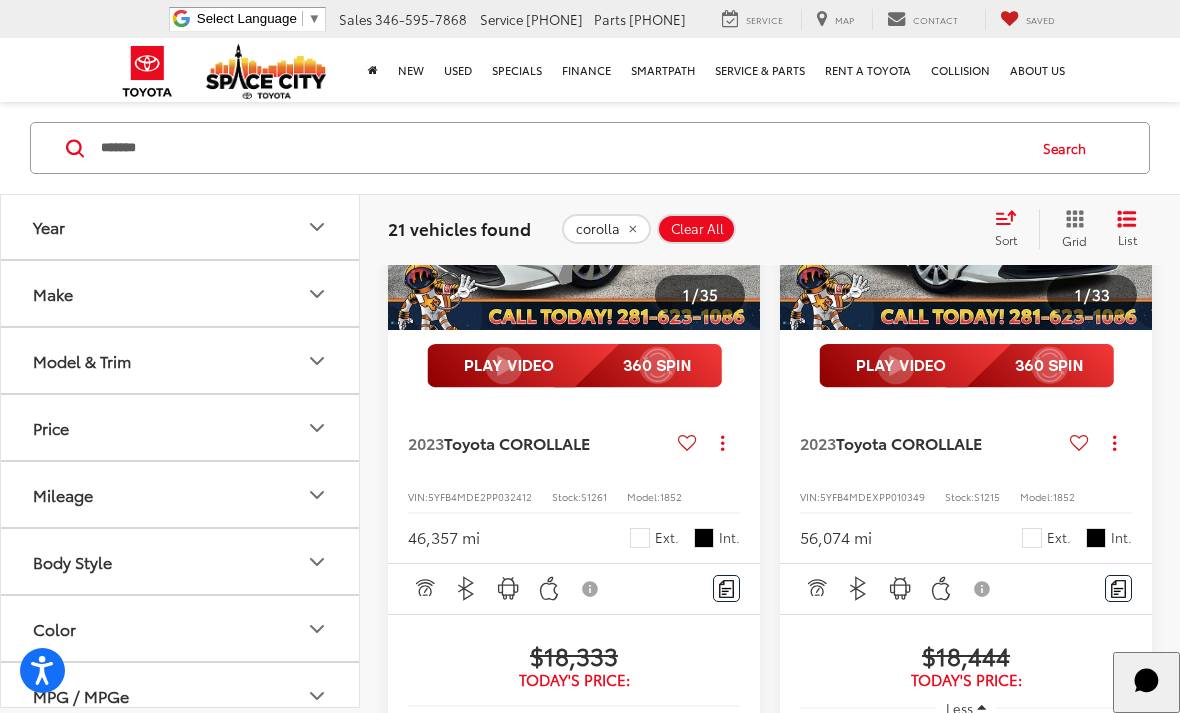 scroll, scrollTop: 1397, scrollLeft: 0, axis: vertical 